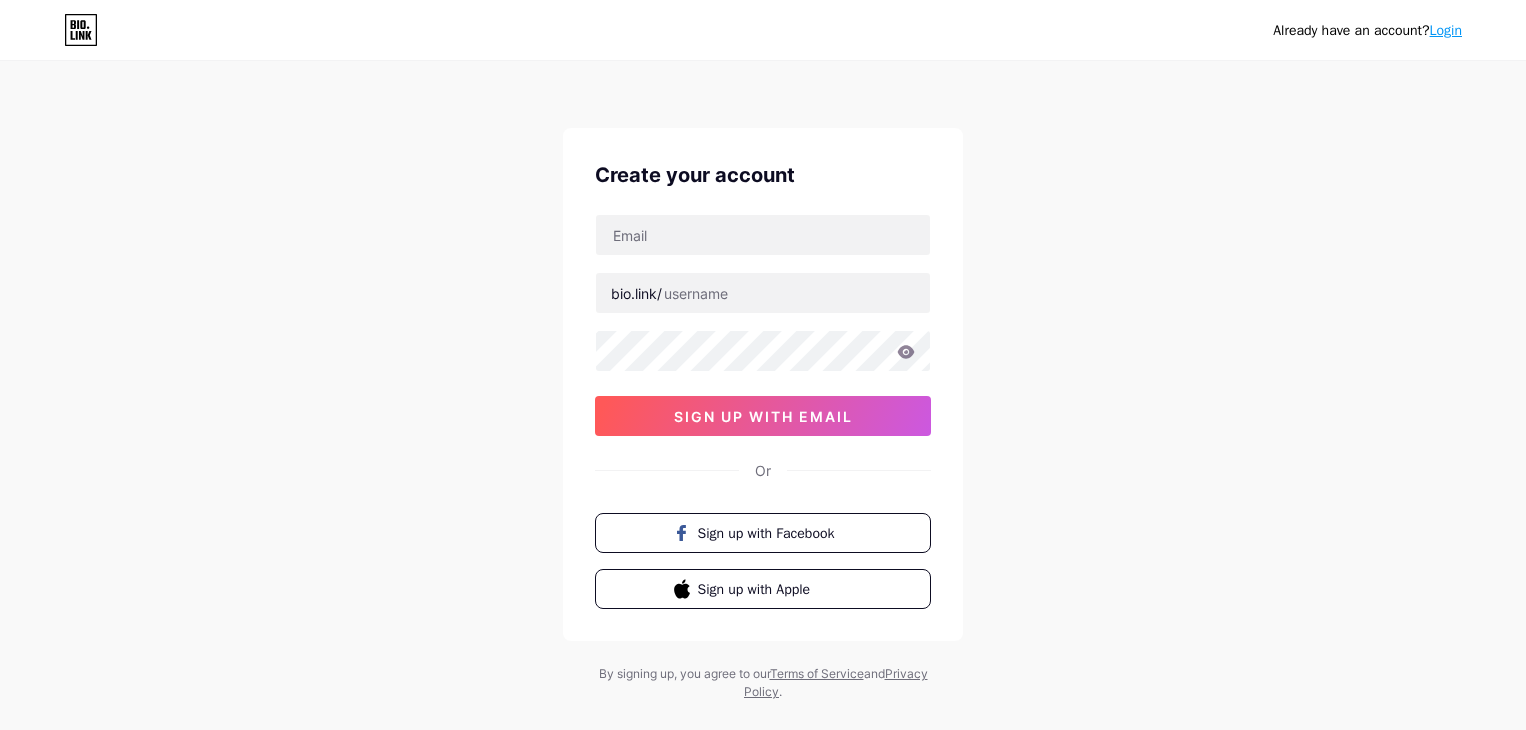 scroll, scrollTop: 0, scrollLeft: 0, axis: both 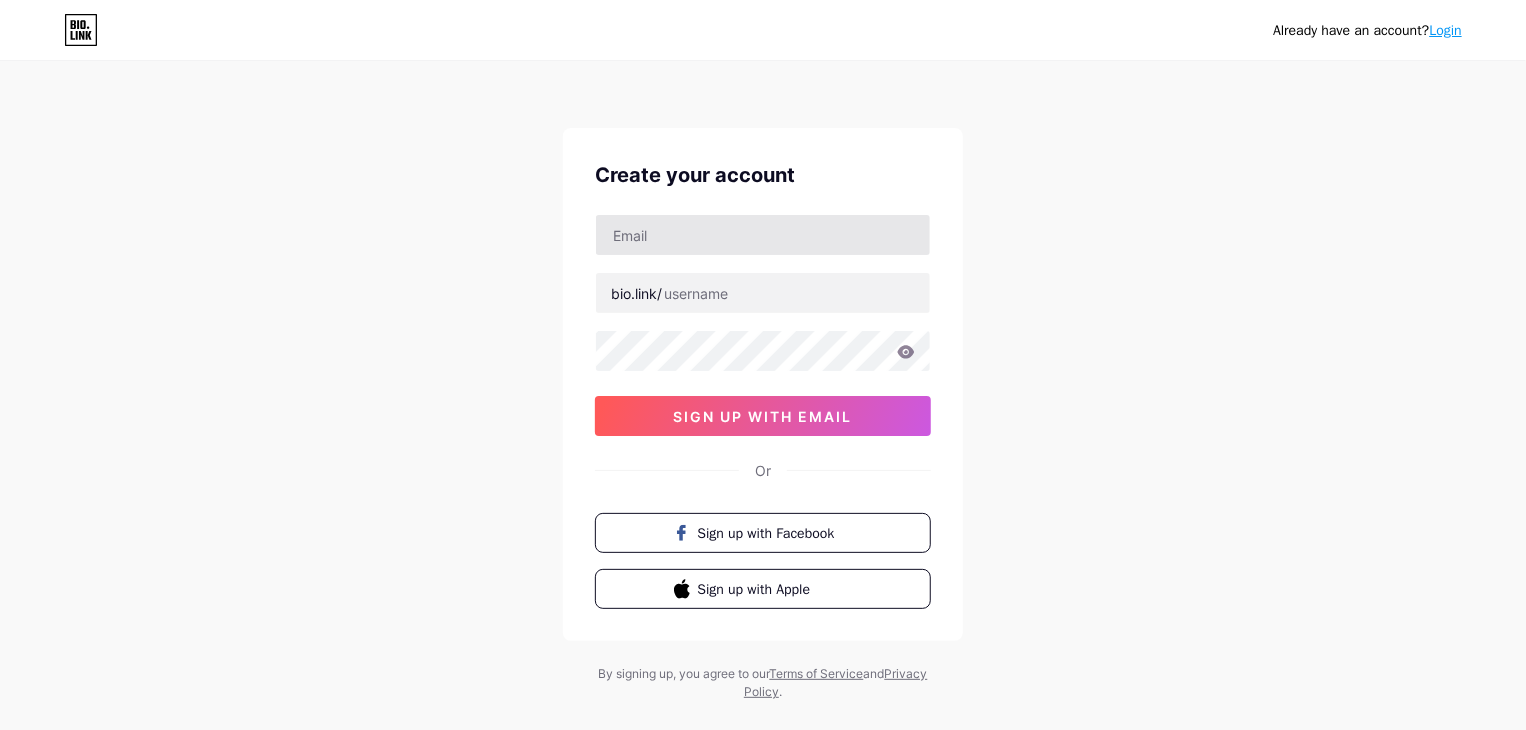 type on "[EMAIL]" 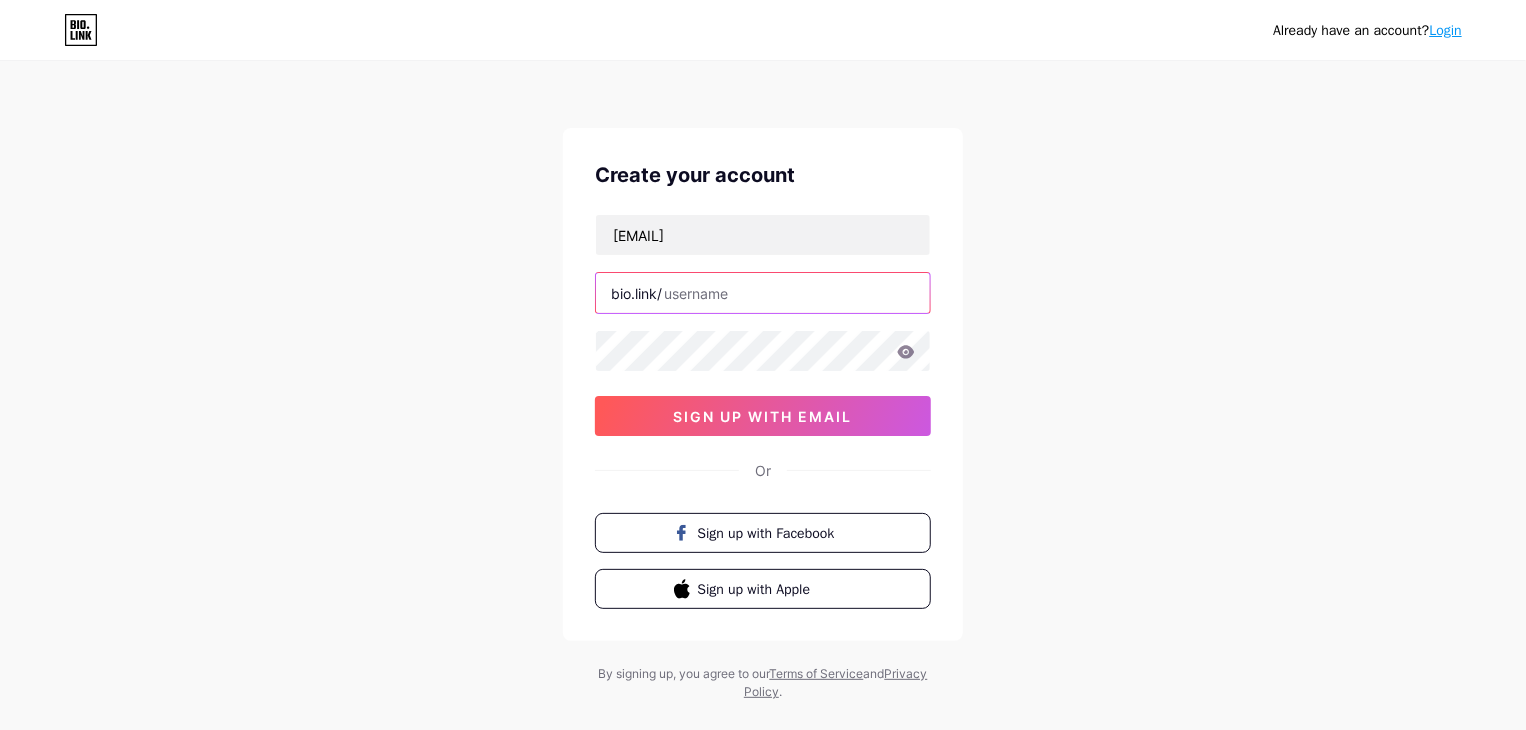 click at bounding box center [763, 293] 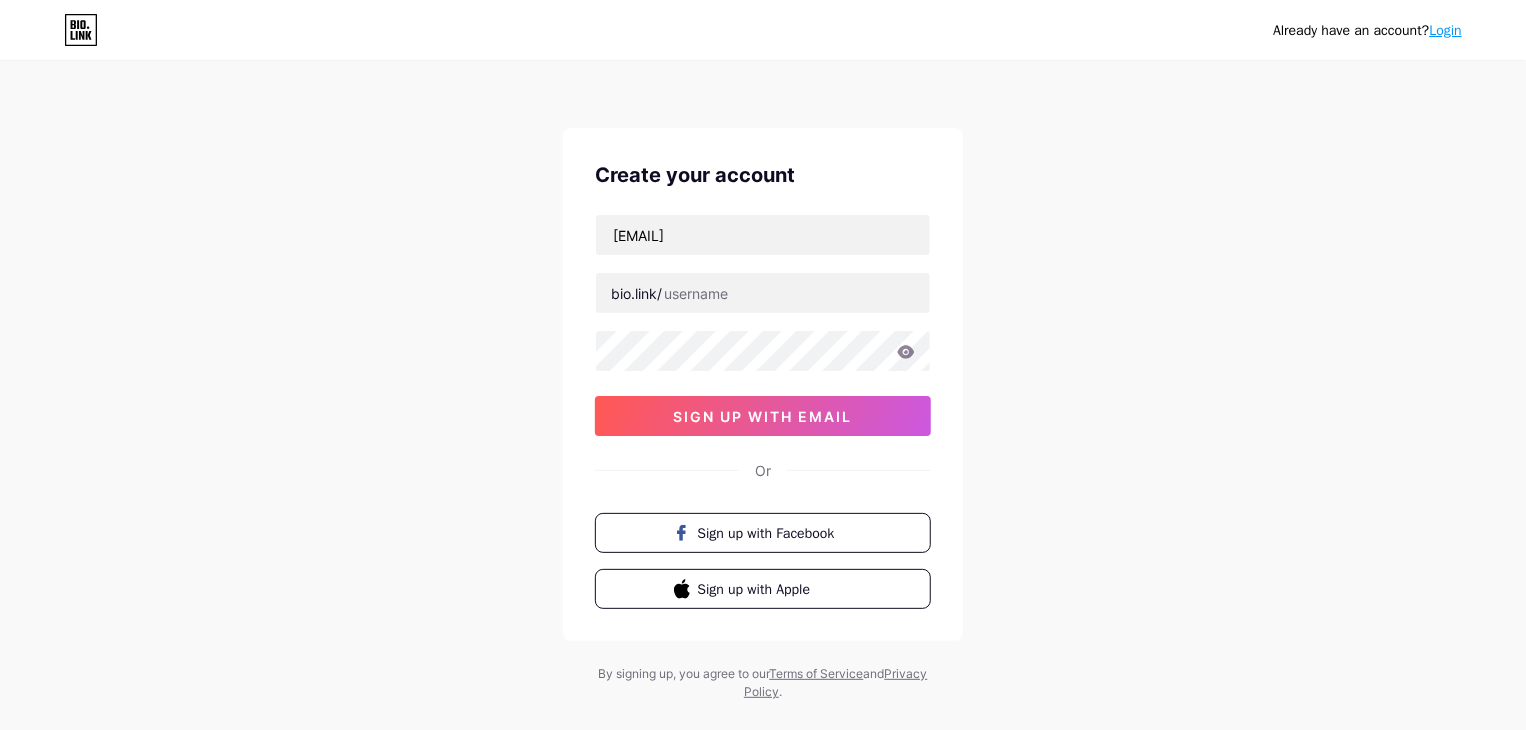 click on "bio.link/" at bounding box center (636, 293) 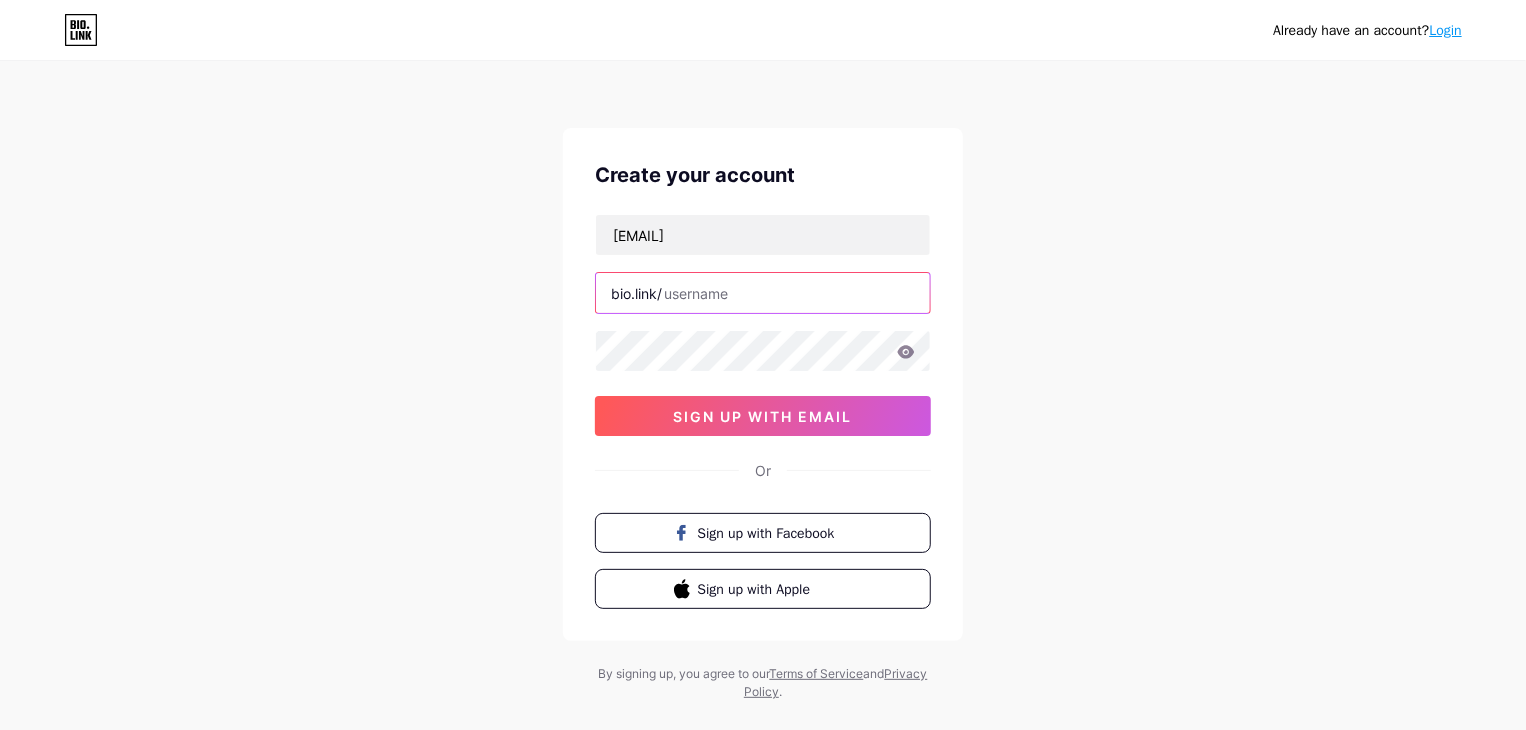 click at bounding box center (763, 293) 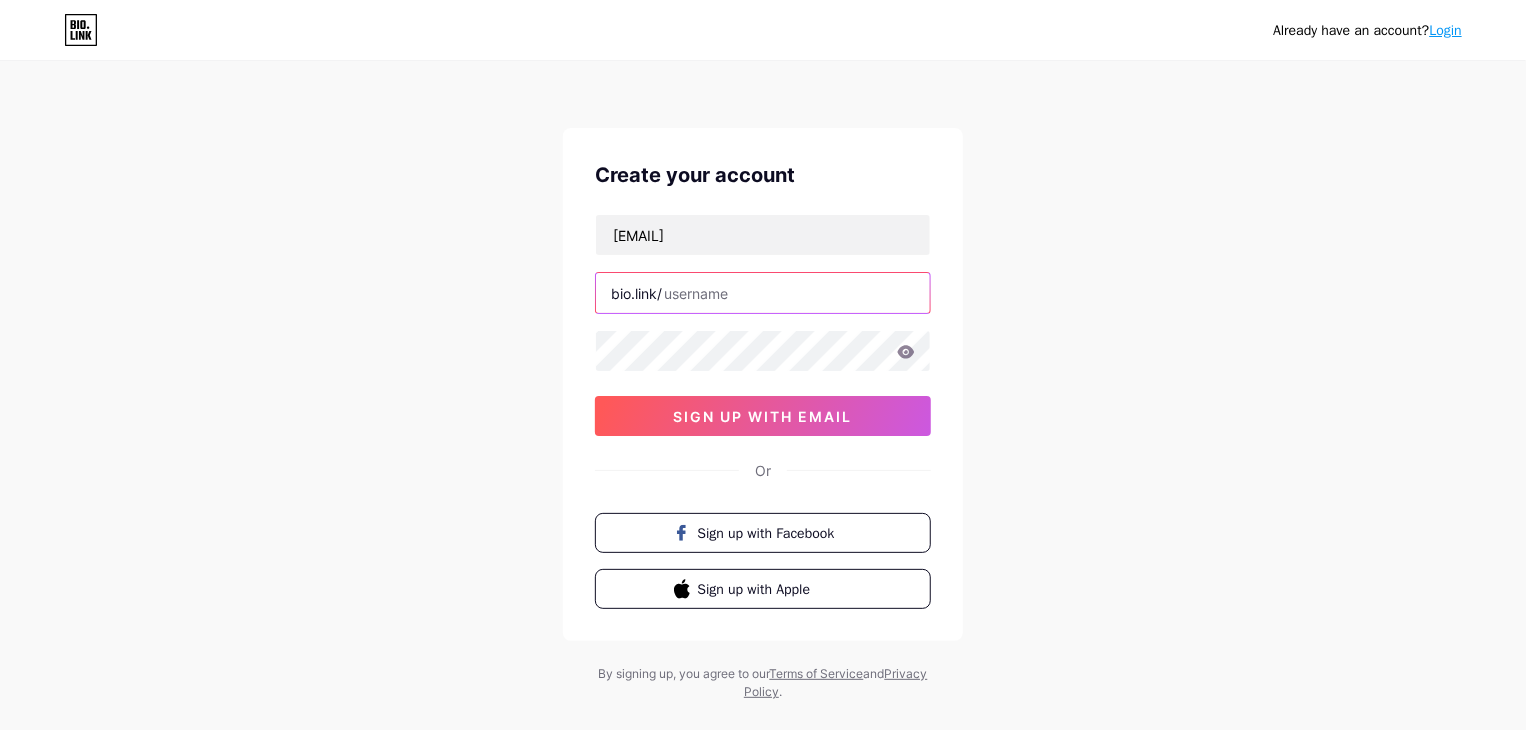 paste on "auracurtains" 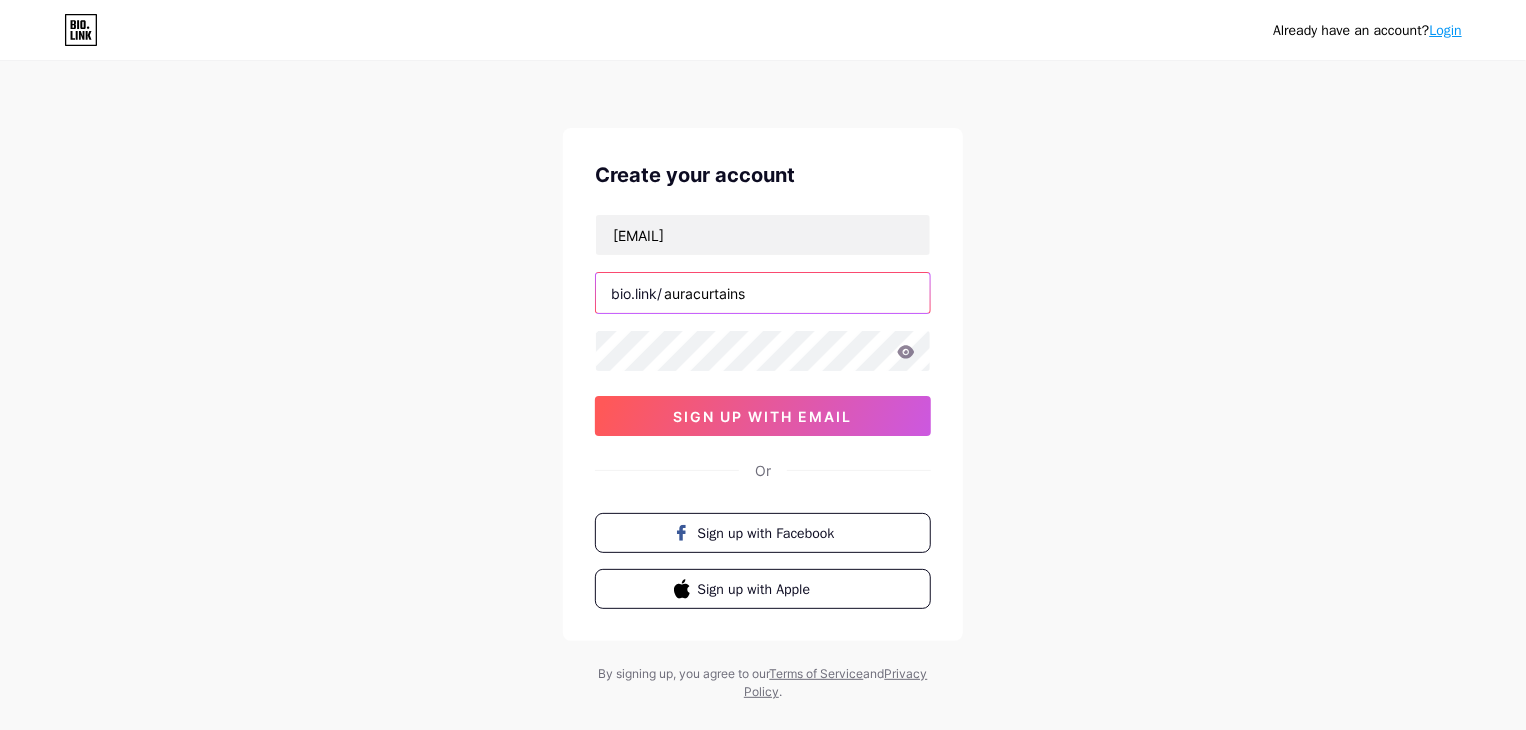 type on "auracurtains" 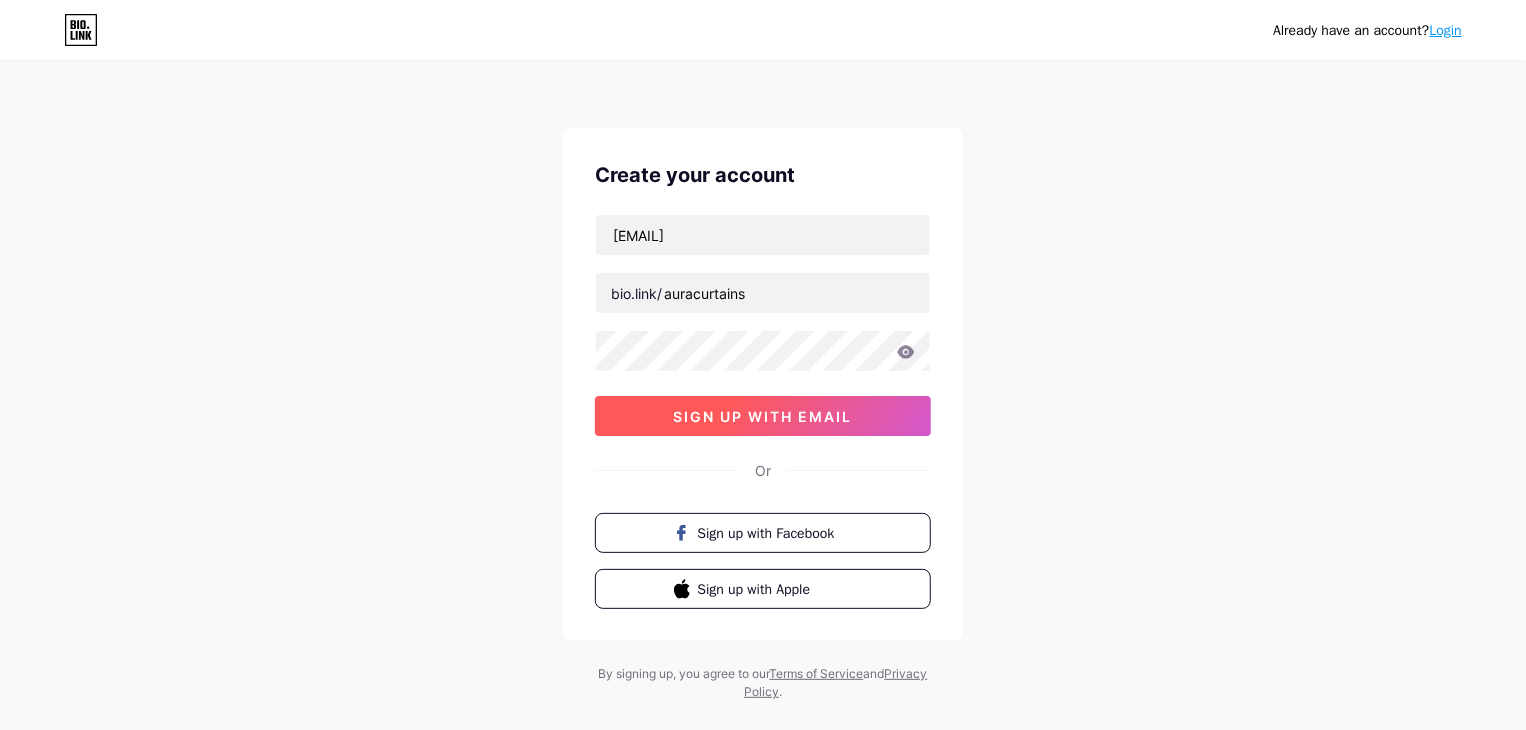 click on "sign up with email" at bounding box center (763, 416) 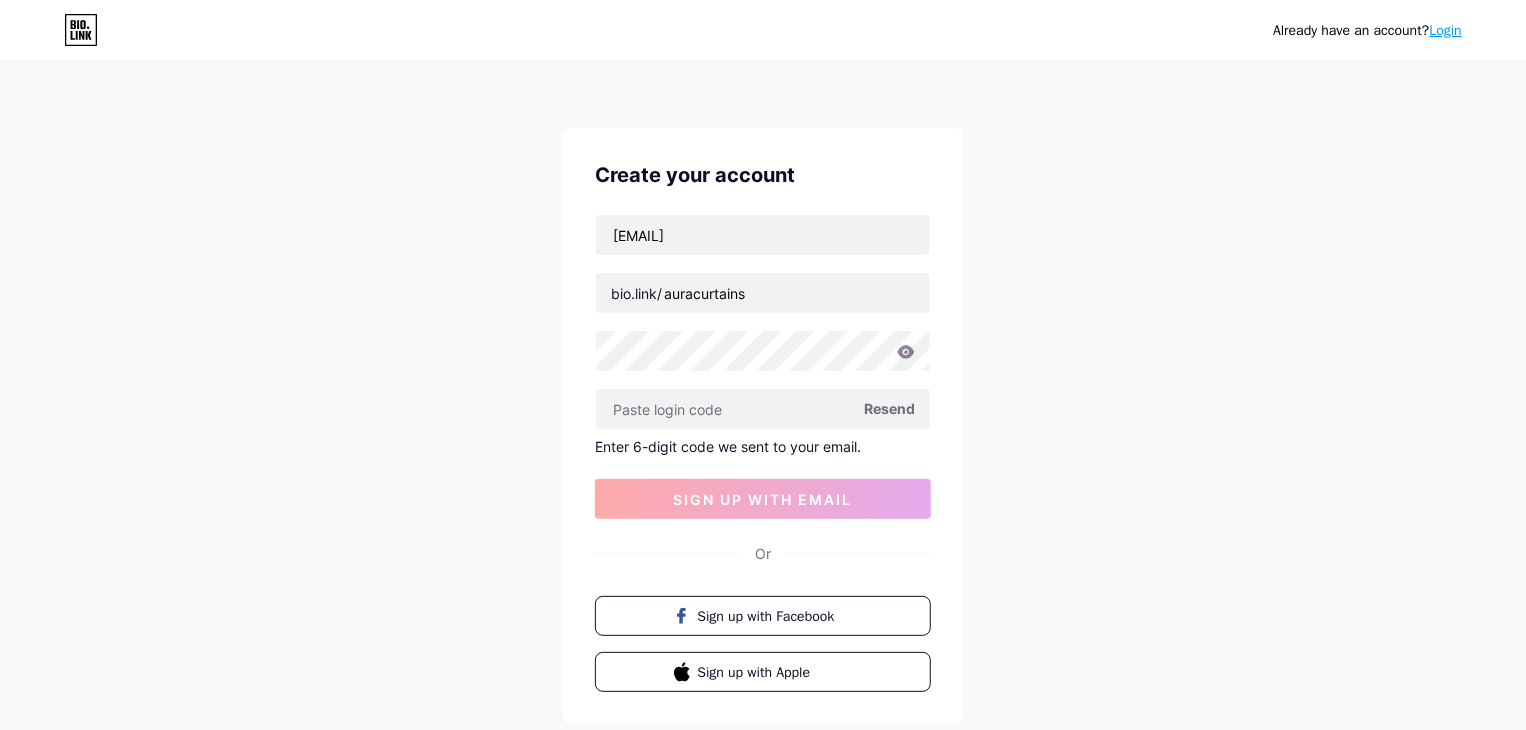 click on "Resend" at bounding box center (889, 408) 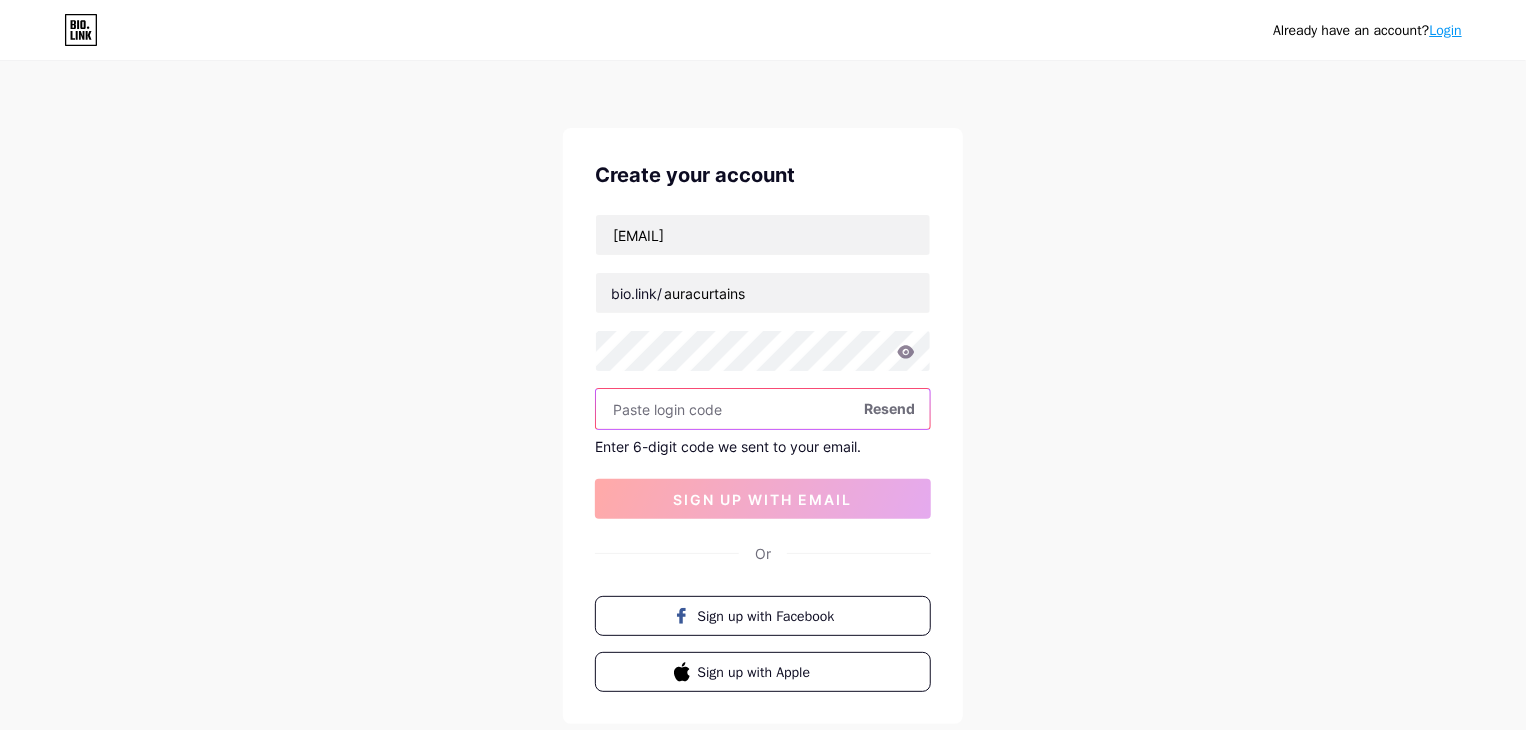 click at bounding box center [763, 409] 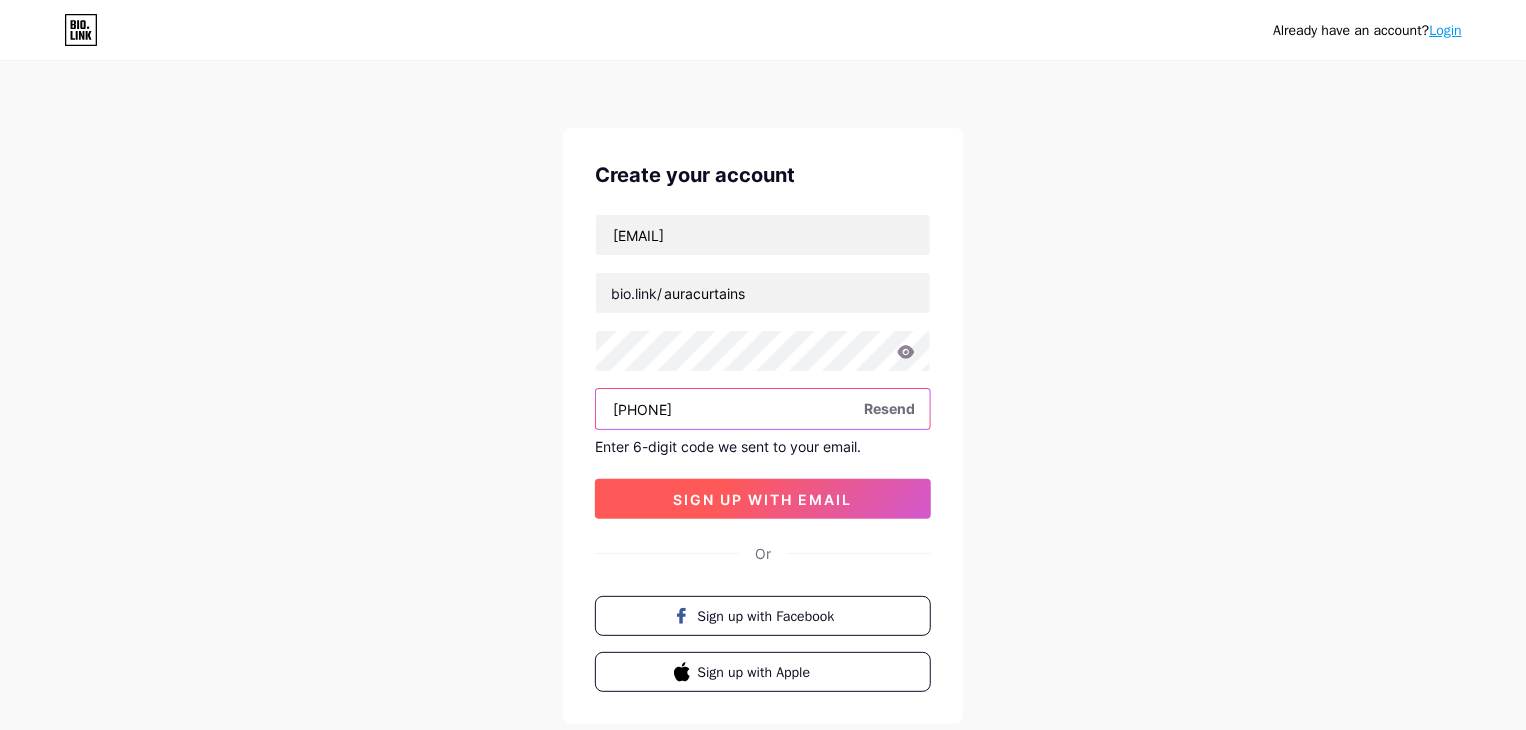 type on "[PHONE]" 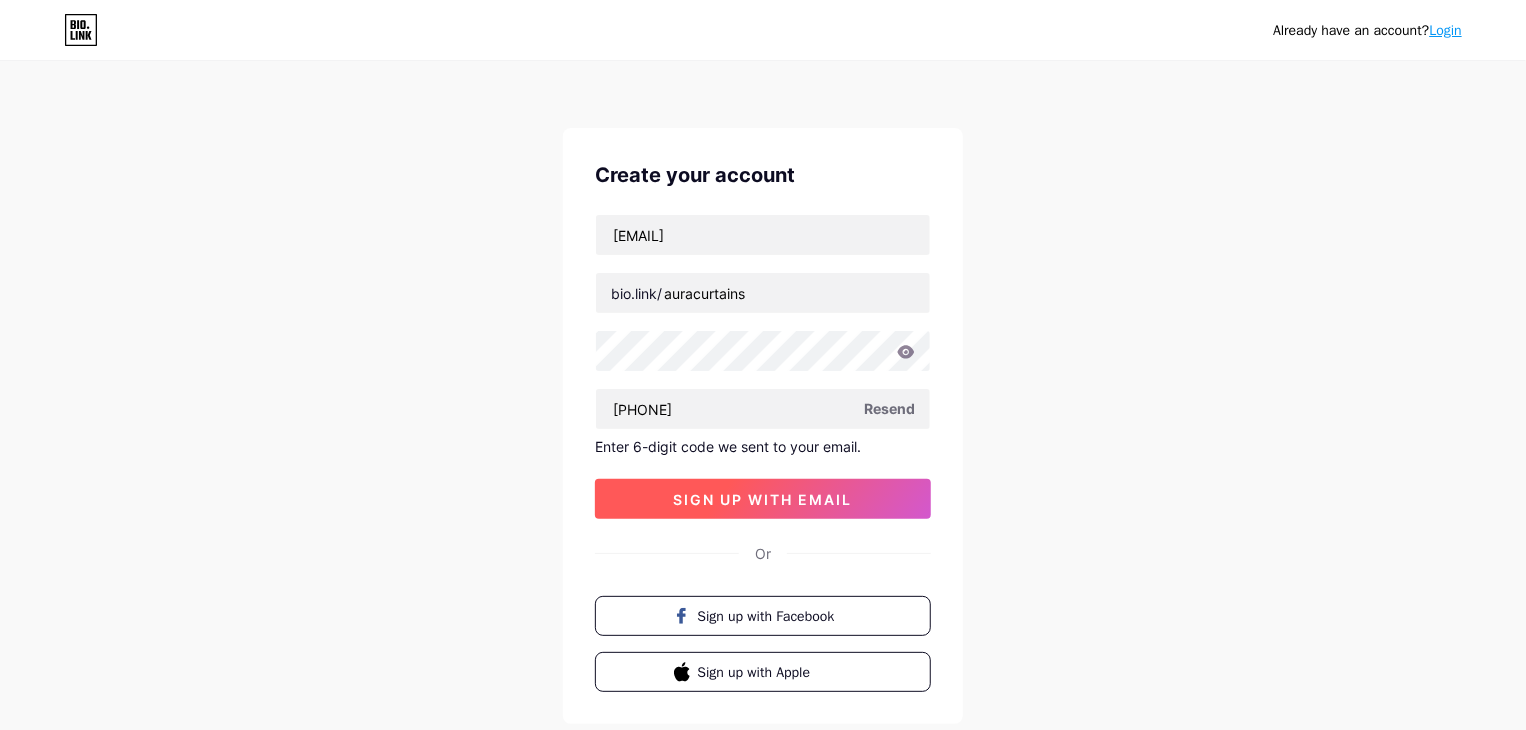 click on "sign up with email" at bounding box center (763, 499) 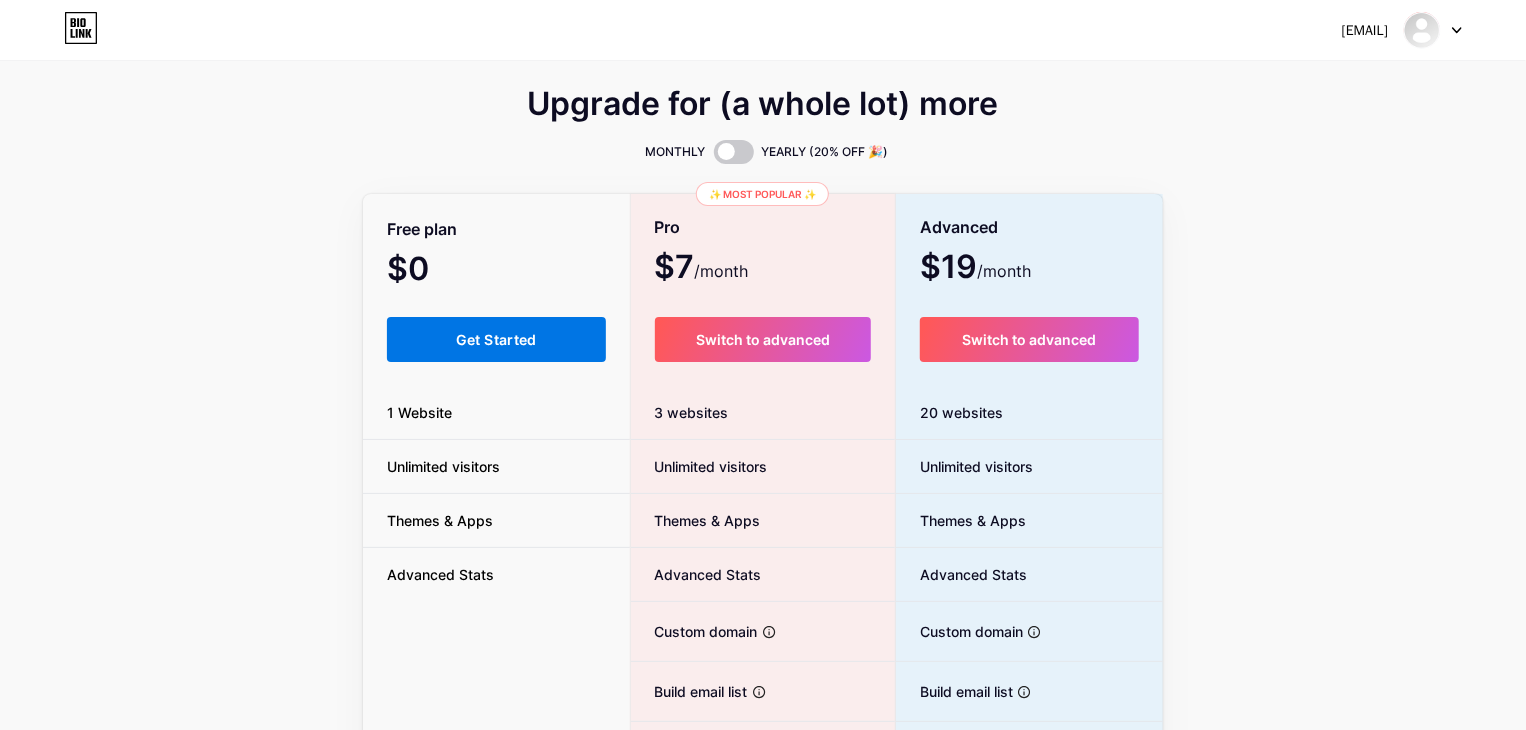 click on "Get Started" at bounding box center (496, 339) 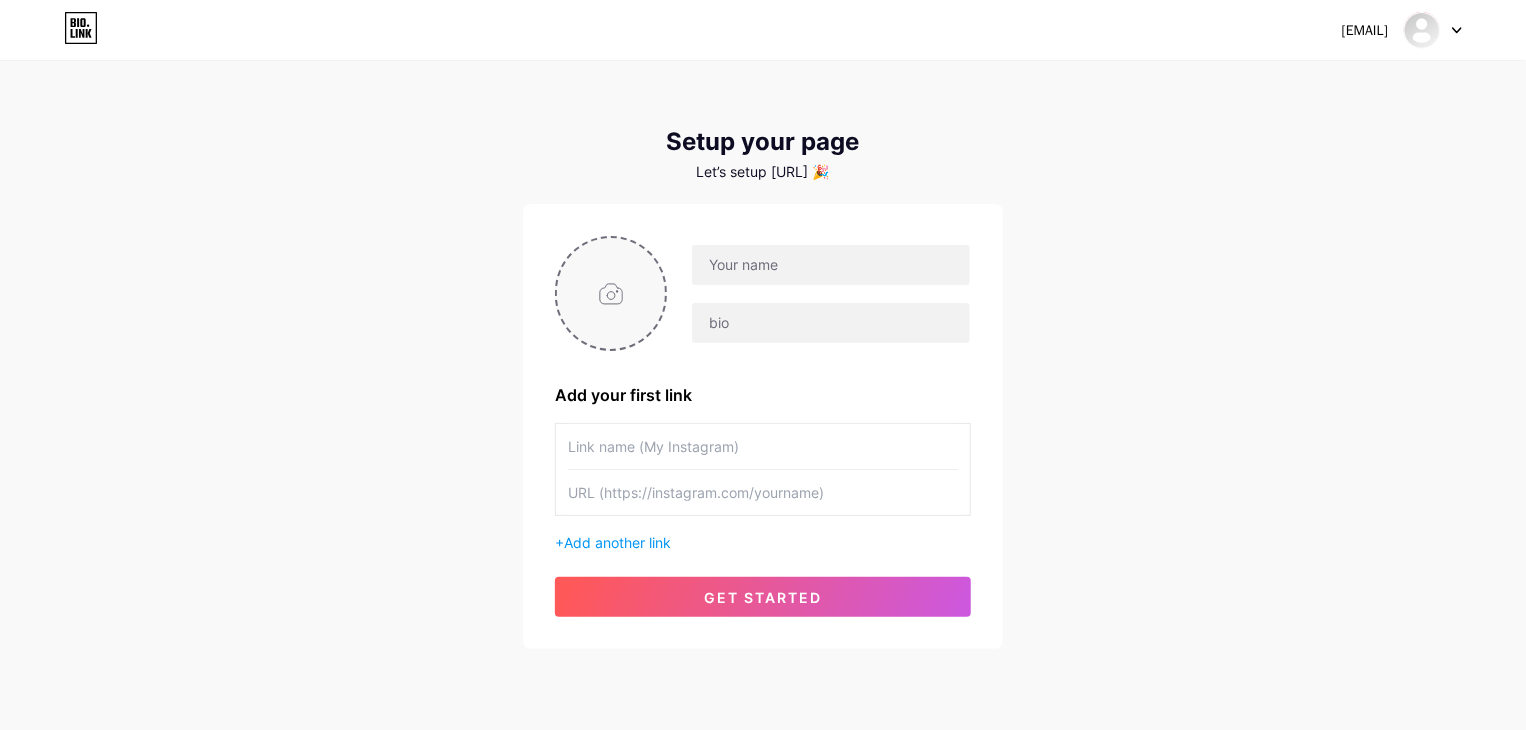 click at bounding box center (611, 293) 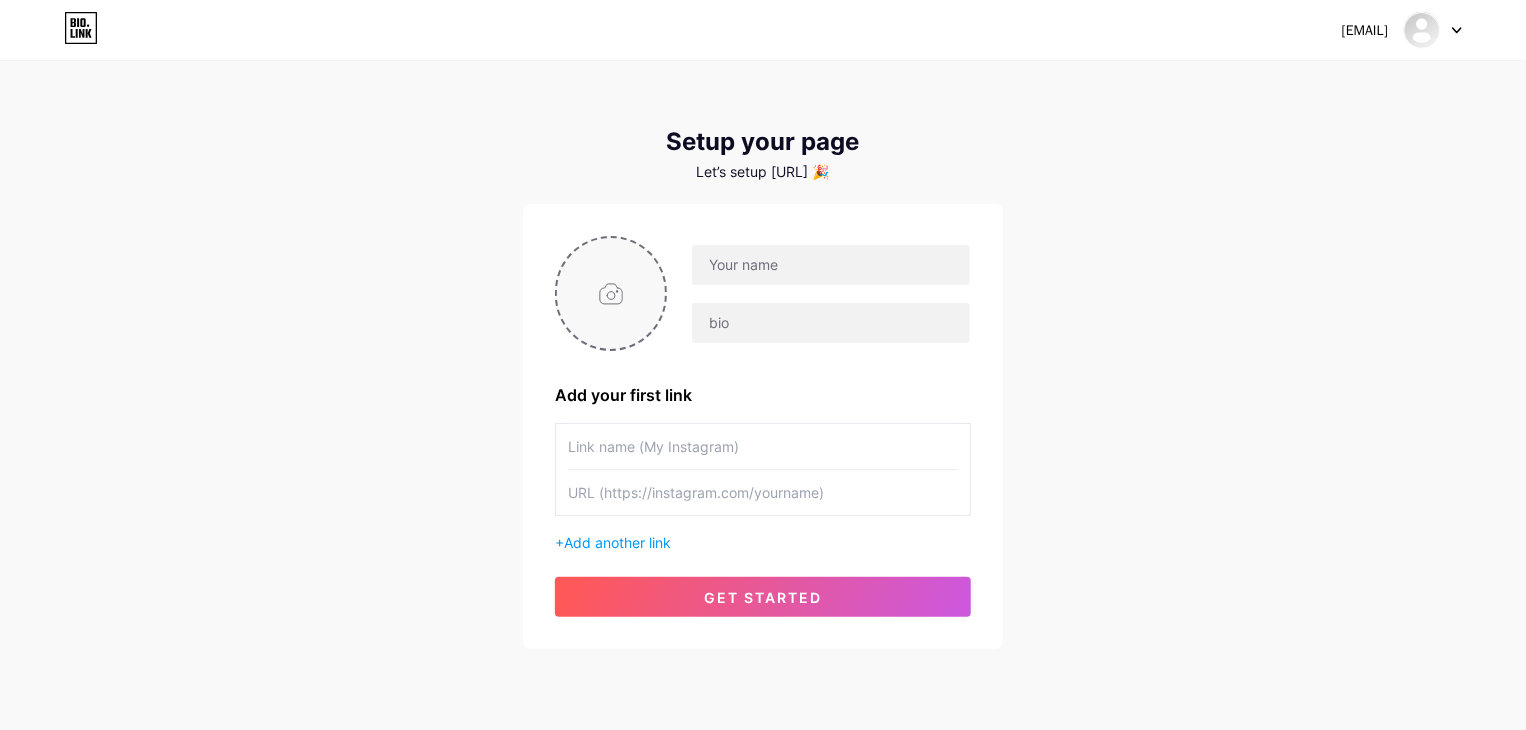type on "C:\fakepath\[PRODUCT_NAME].jpg" 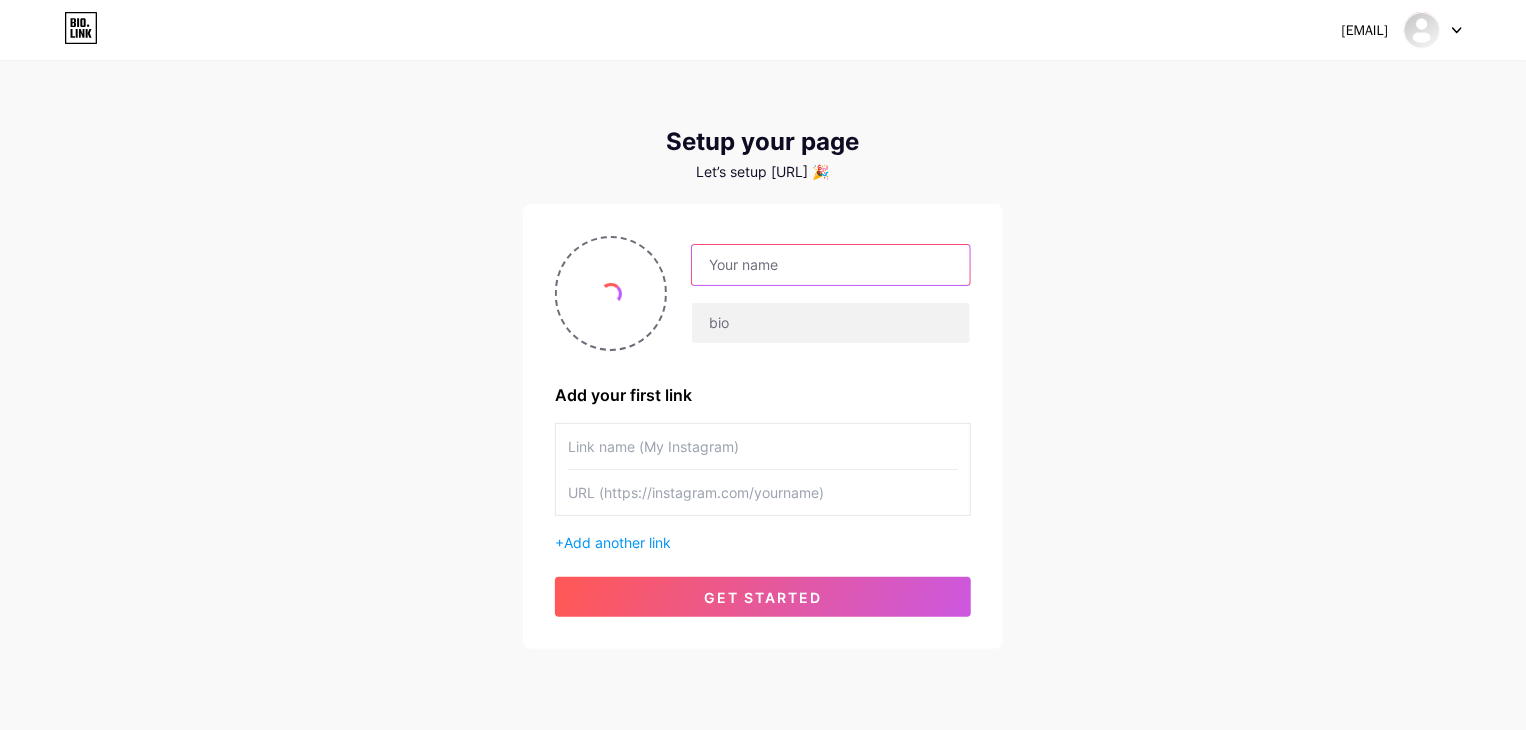 click at bounding box center (831, 265) 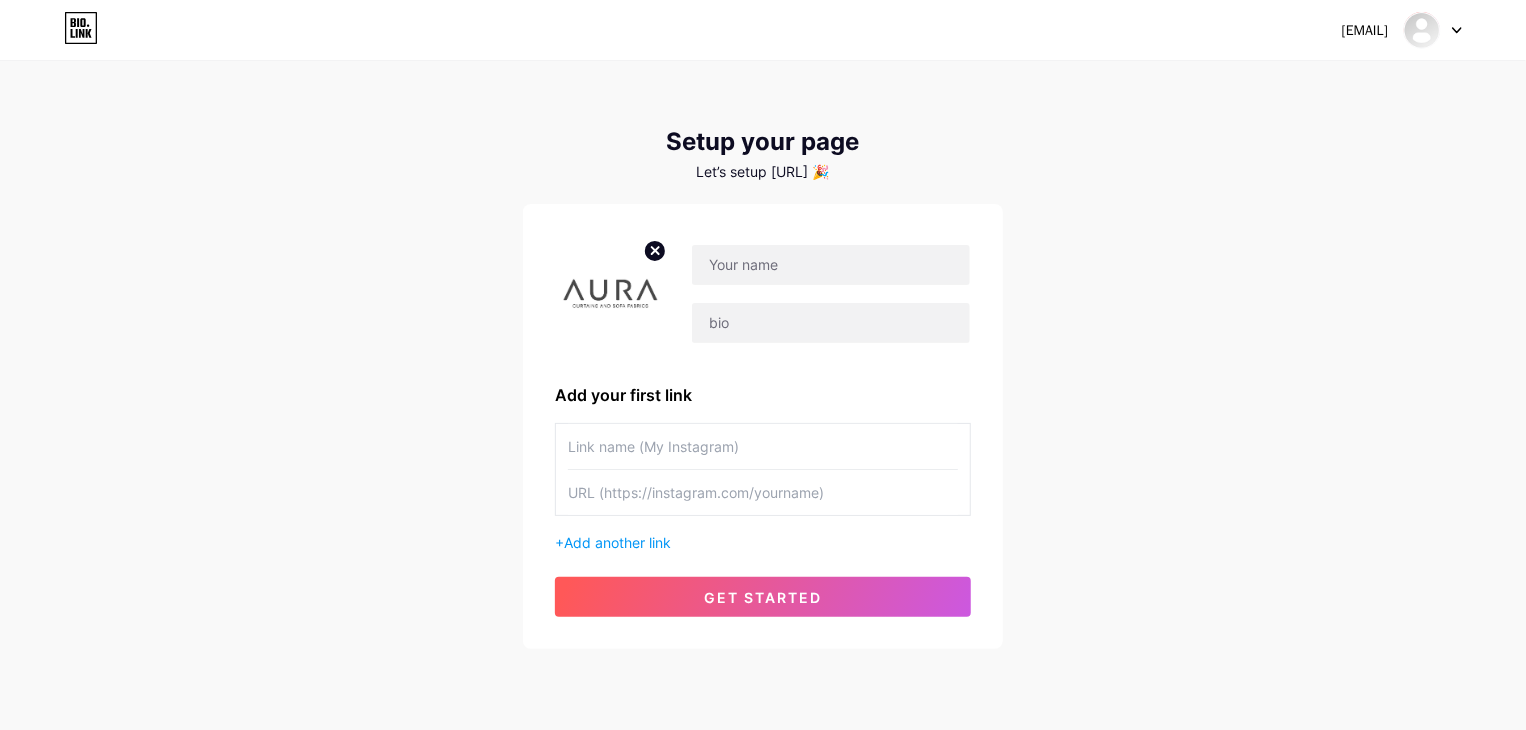 drag, startPoint x: 452, startPoint y: 318, endPoint x: 473, endPoint y: 314, distance: 21.377558 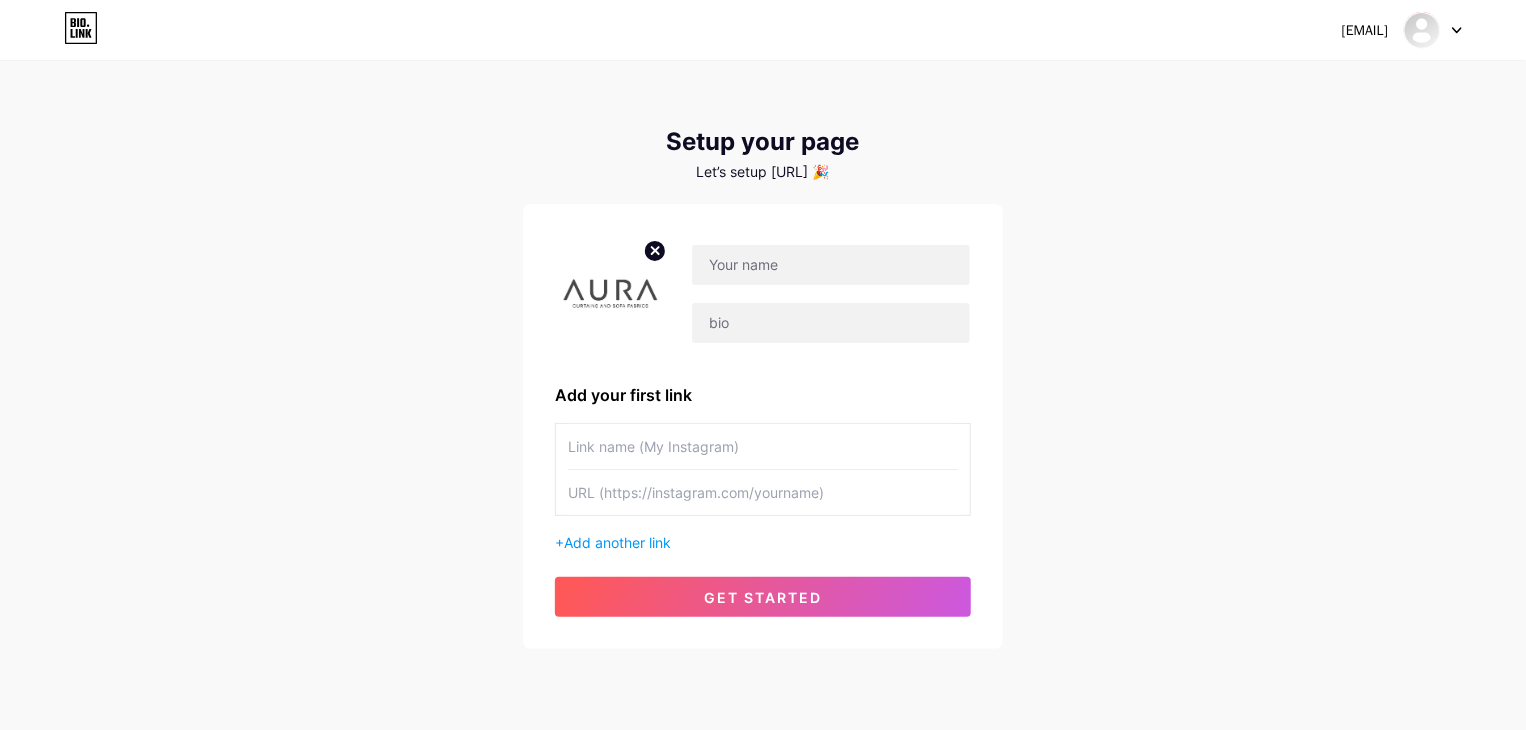 click on "[EMAIL] Dashboard Logout Setup your page Let’s setup [URL] 🎉 Add your first link + Add another link get started" at bounding box center [763, 356] 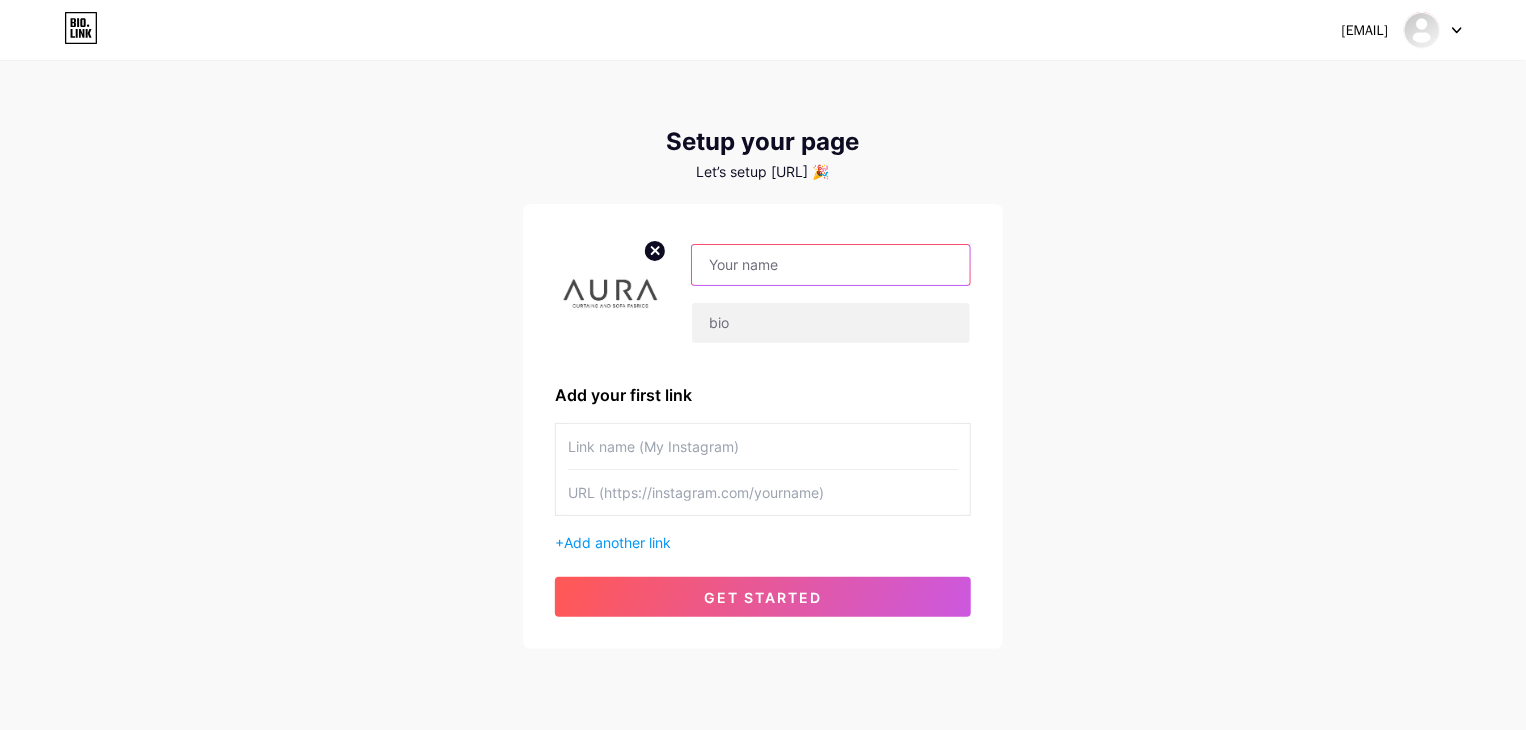 click at bounding box center [831, 265] 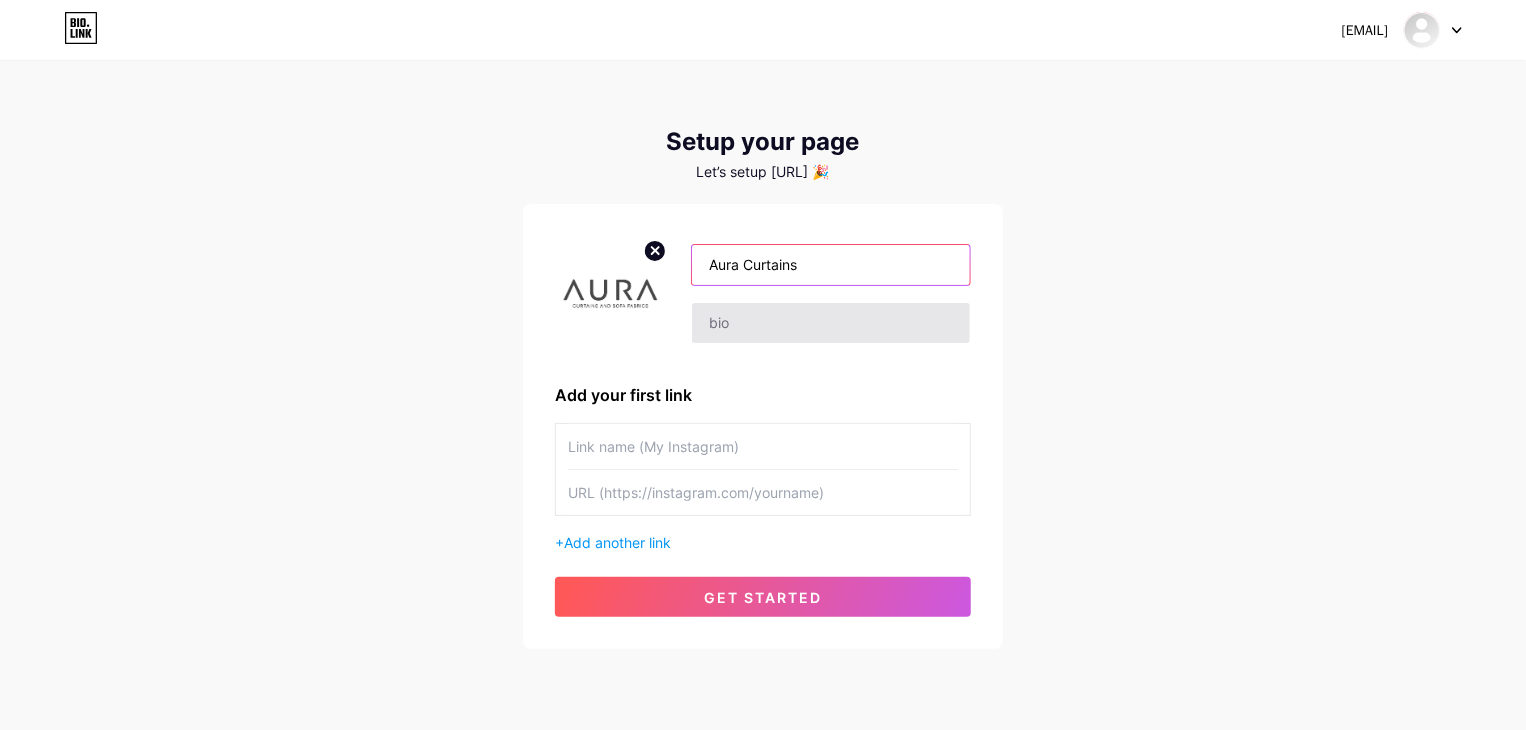 type on "Aura Curtains" 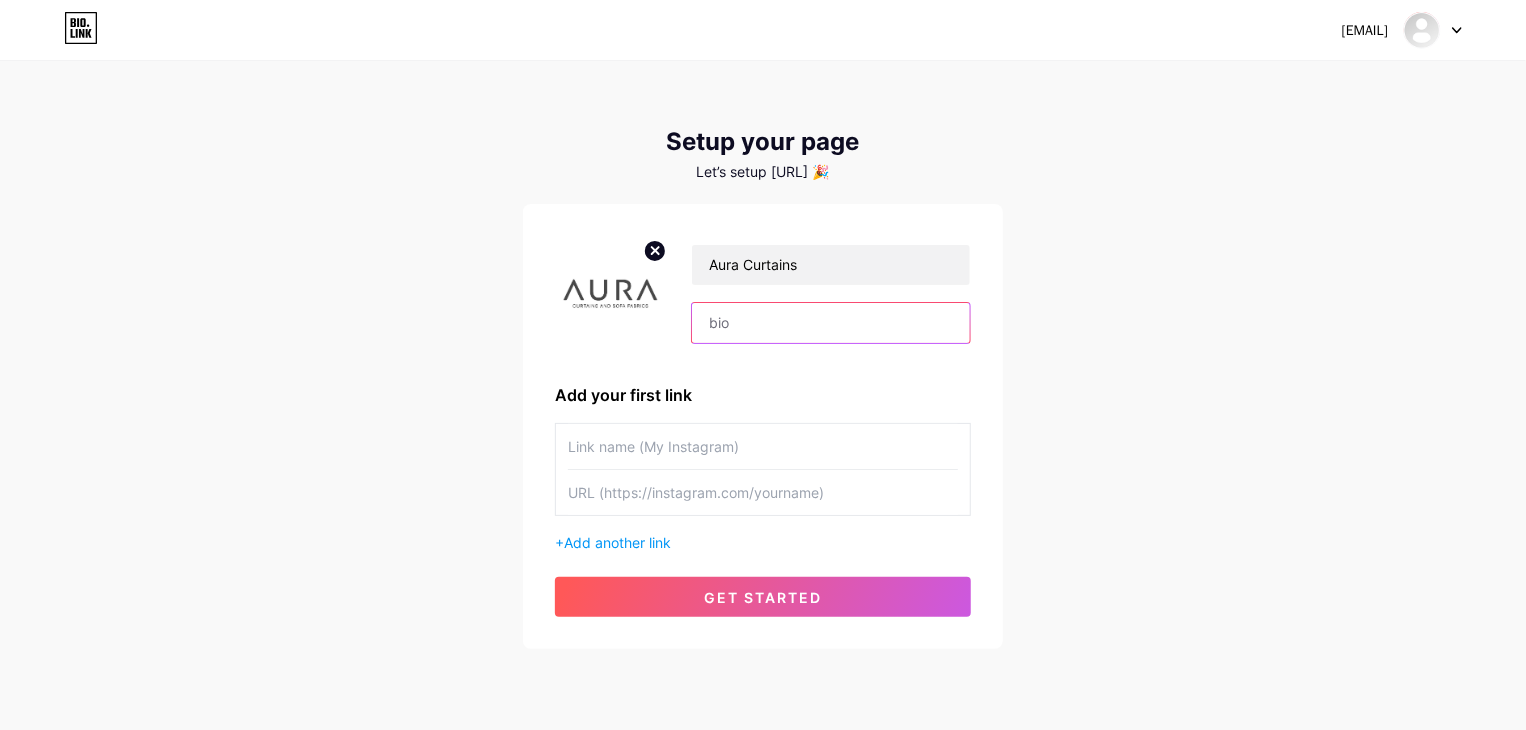 click at bounding box center [831, 323] 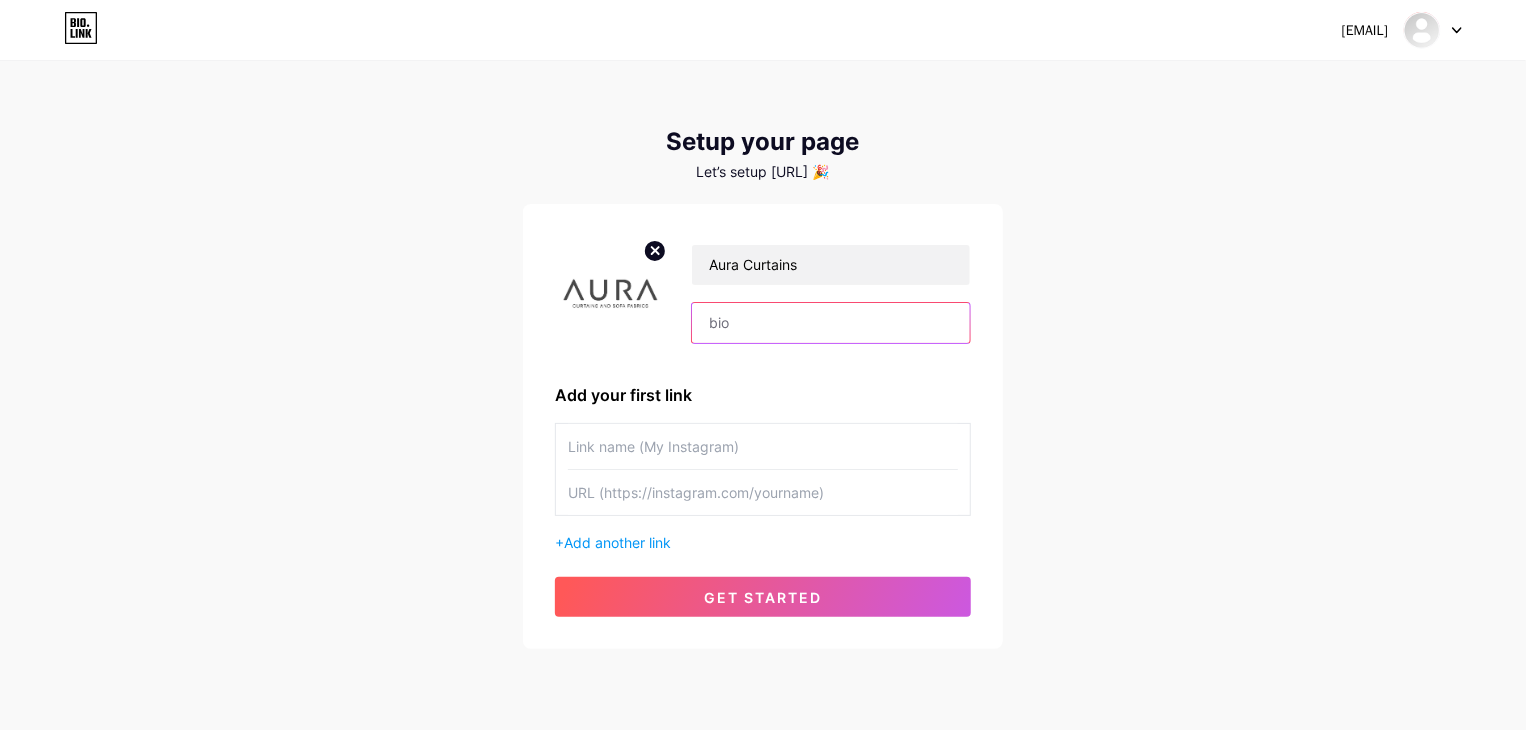 paste on "At Aura Curtains, we understand that each home is unique. That’s why we offer a personalized approach, allowing you to choose from a wide variety of colors, textures, and designs to complement your existing decor." 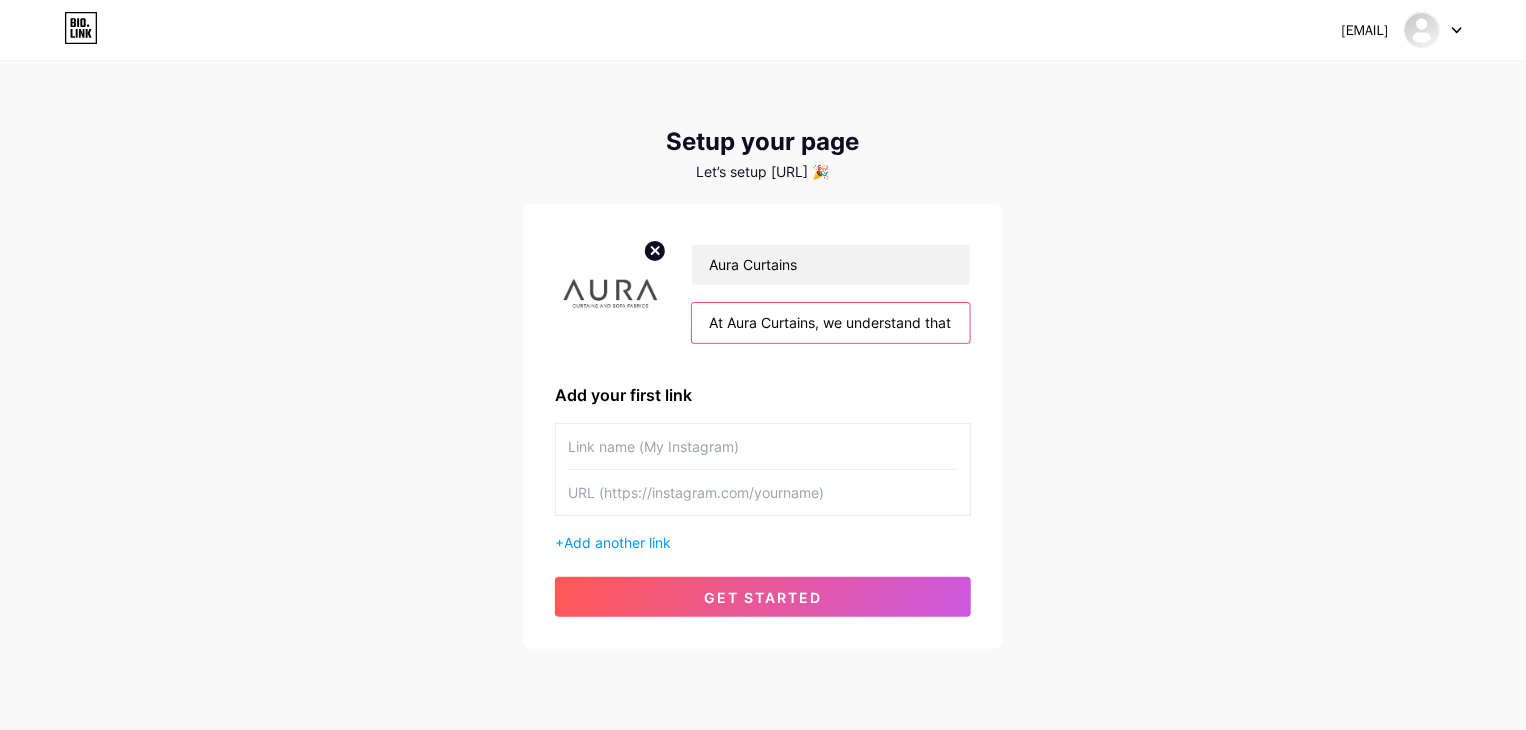 scroll, scrollTop: 0, scrollLeft: 1186, axis: horizontal 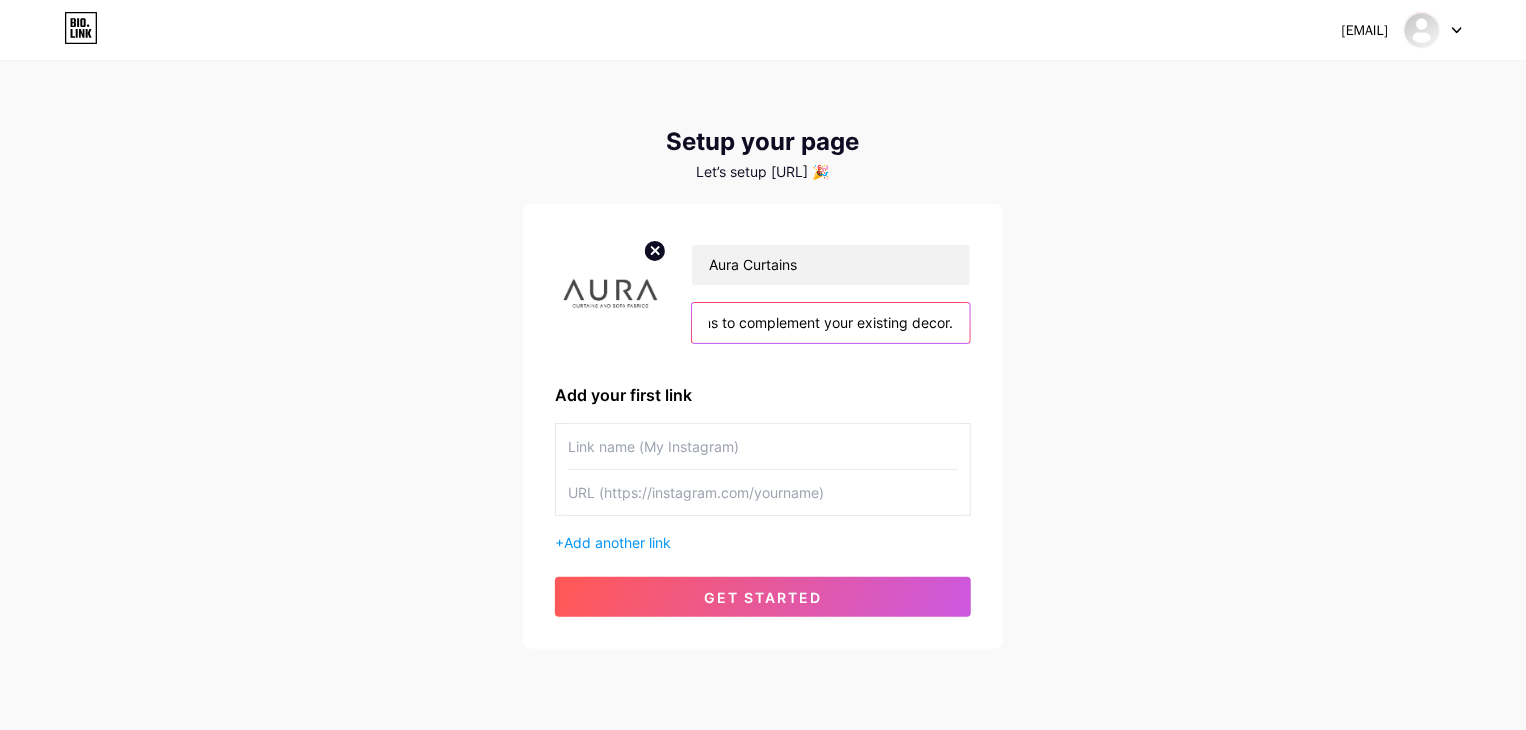 type on "At Aura Curtains, we understand that each home is unique. That’s why we offer a personalized approach, allowing you to choose from a wide variety of colors, textures, and designs to complement your existing decor." 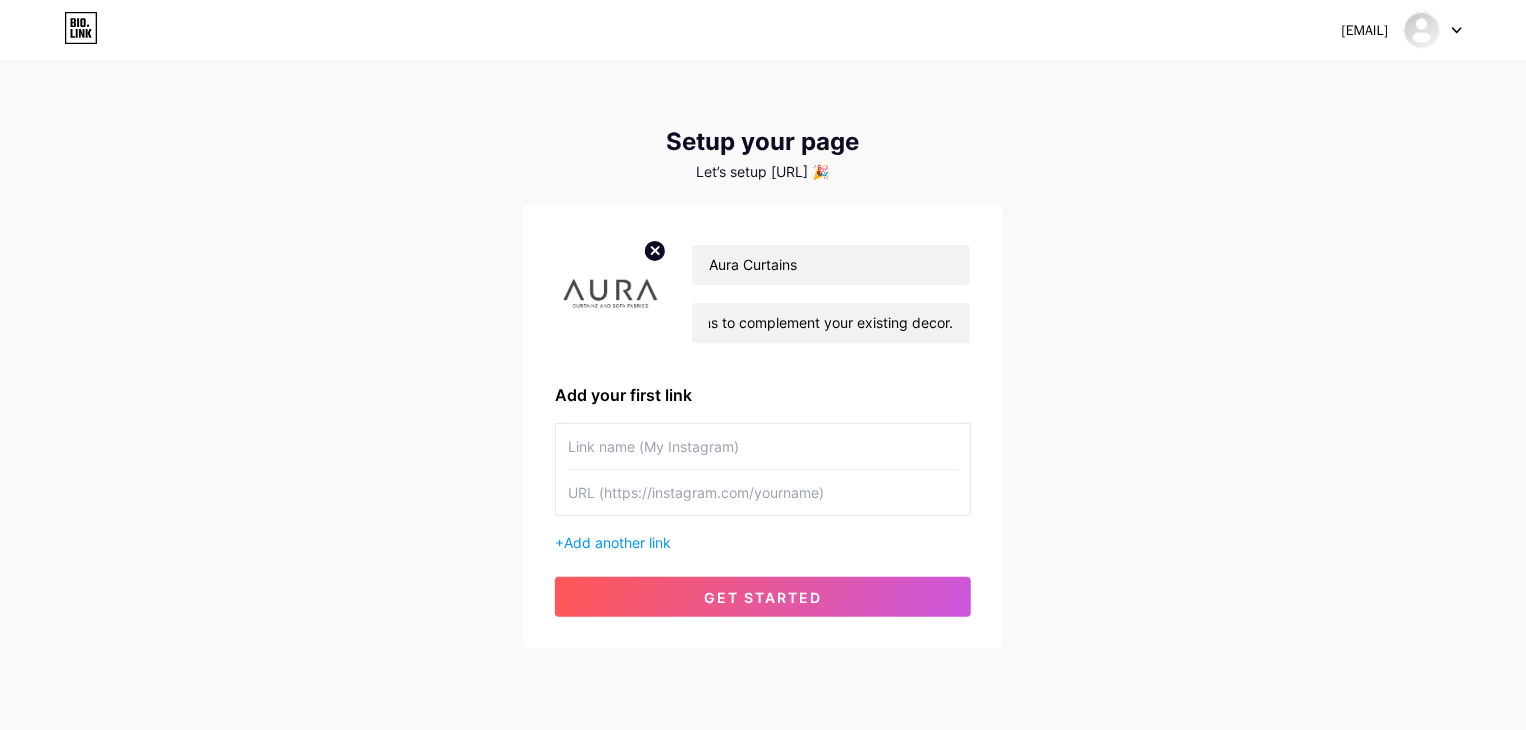 scroll, scrollTop: 0, scrollLeft: 0, axis: both 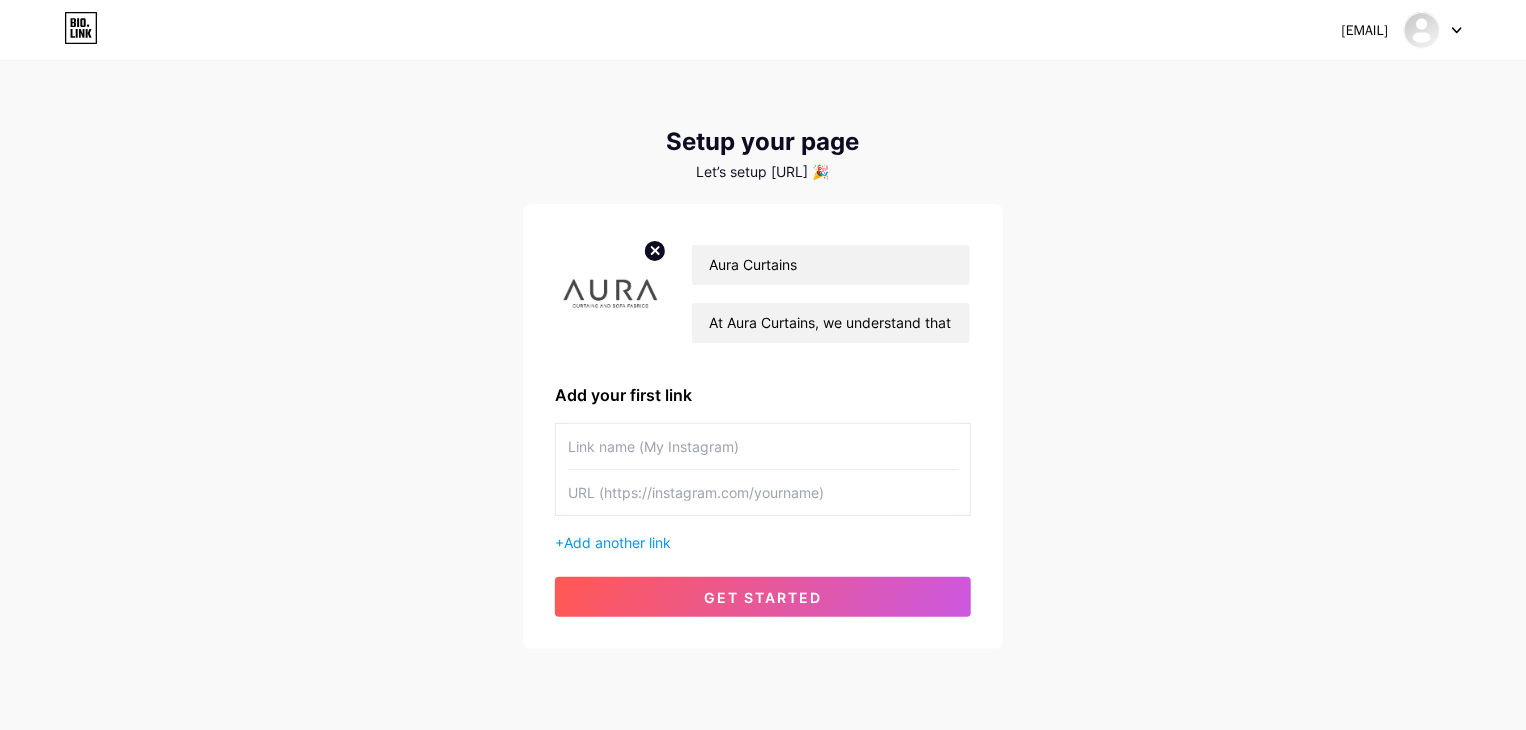 click at bounding box center [763, 446] 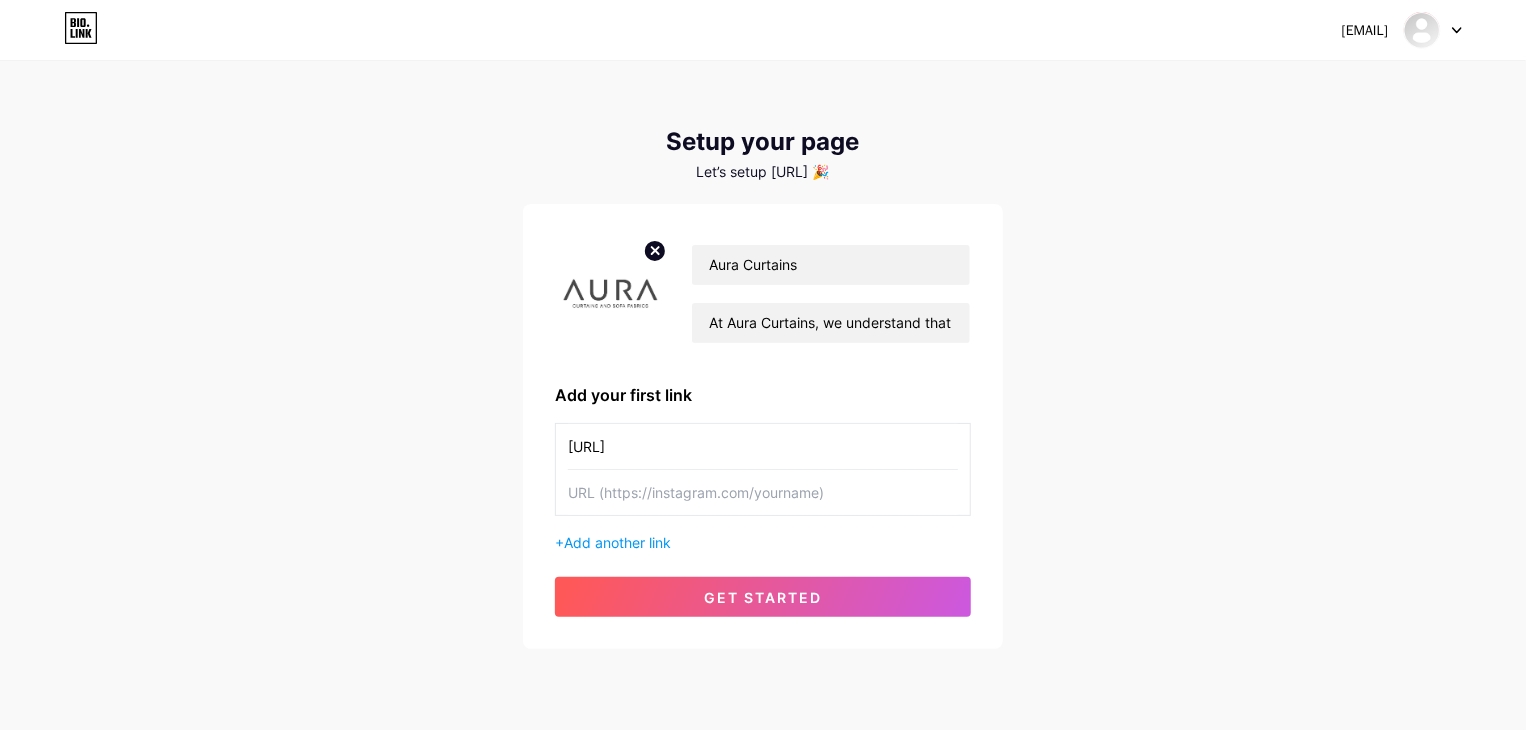 type on "[URL]" 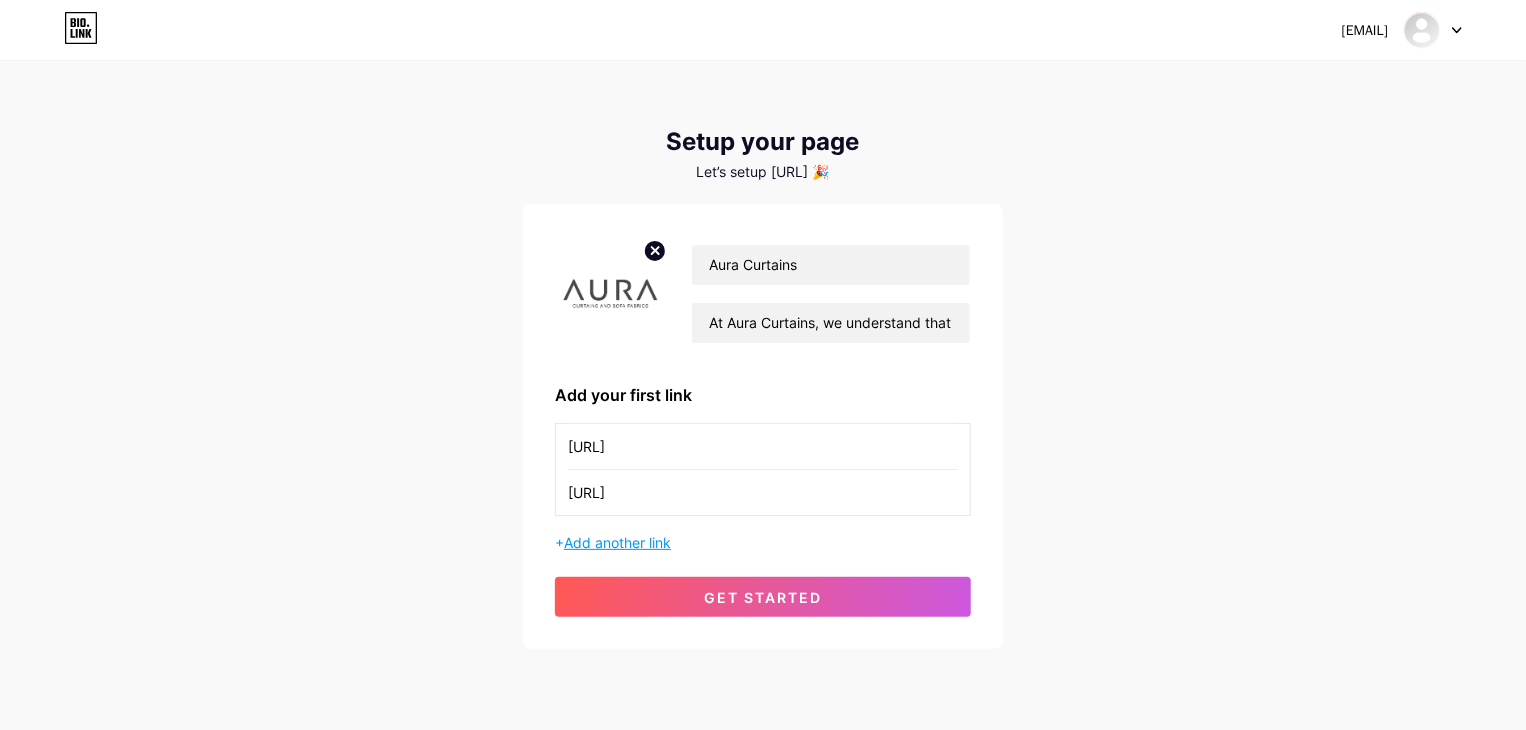 type on "[URL]" 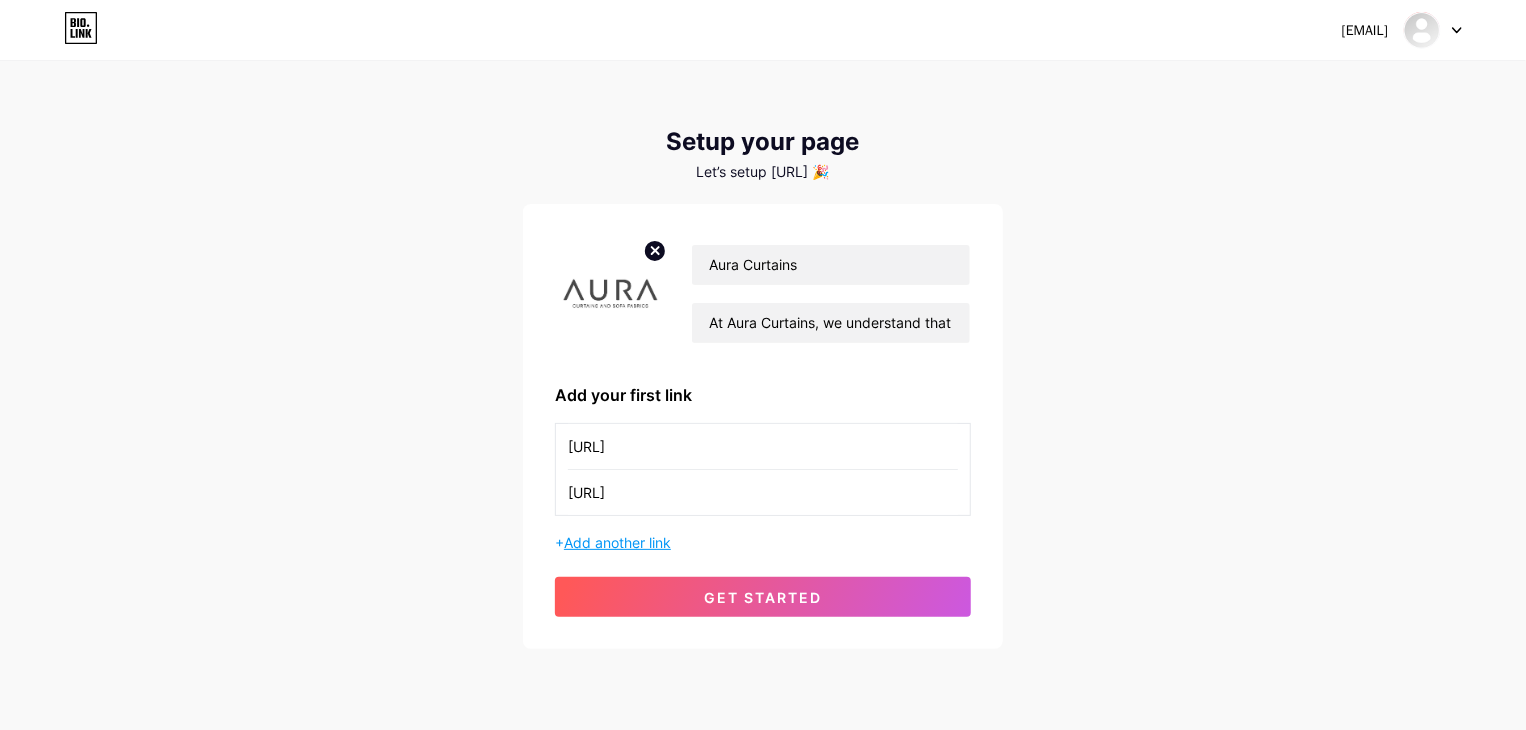 click on "Add another link" at bounding box center [617, 542] 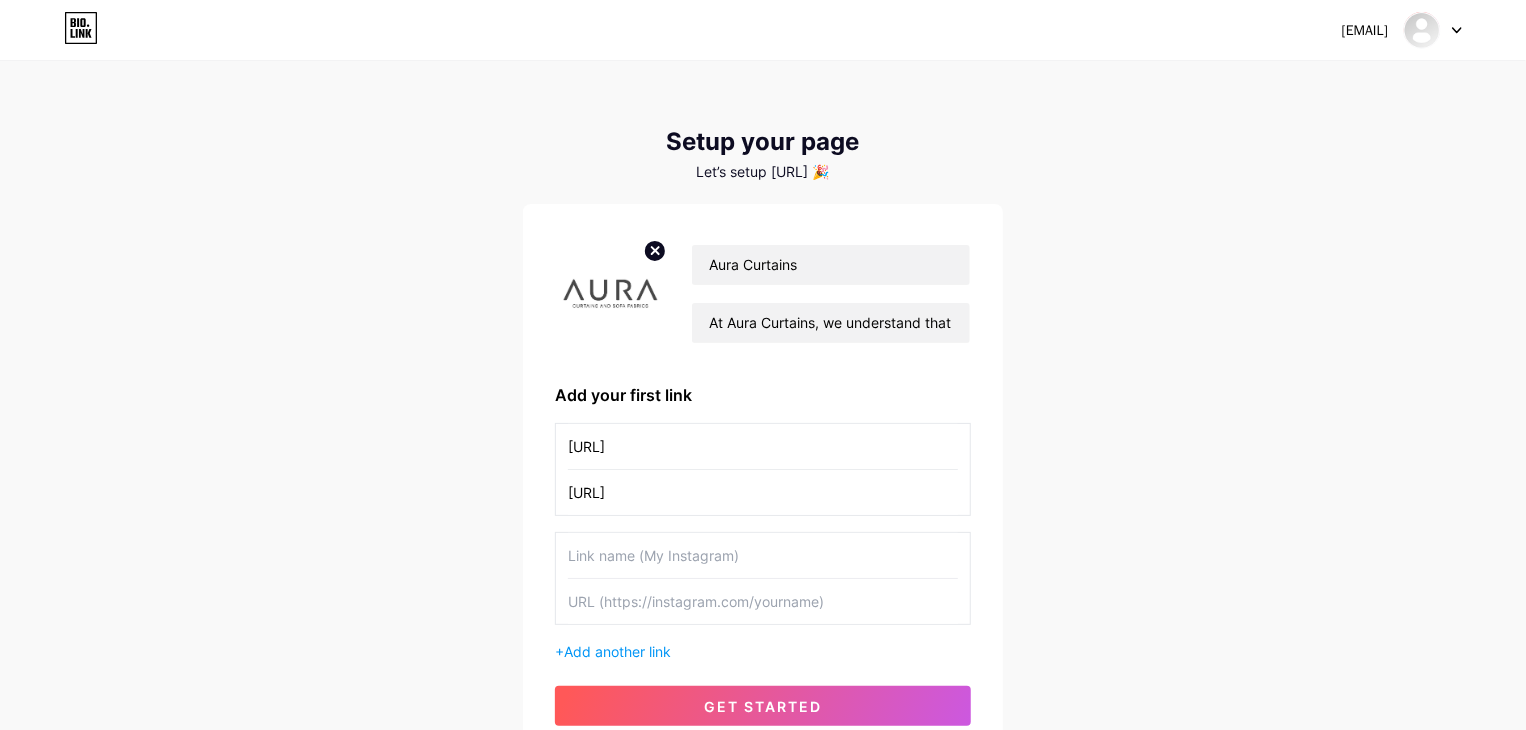 click at bounding box center [763, 555] 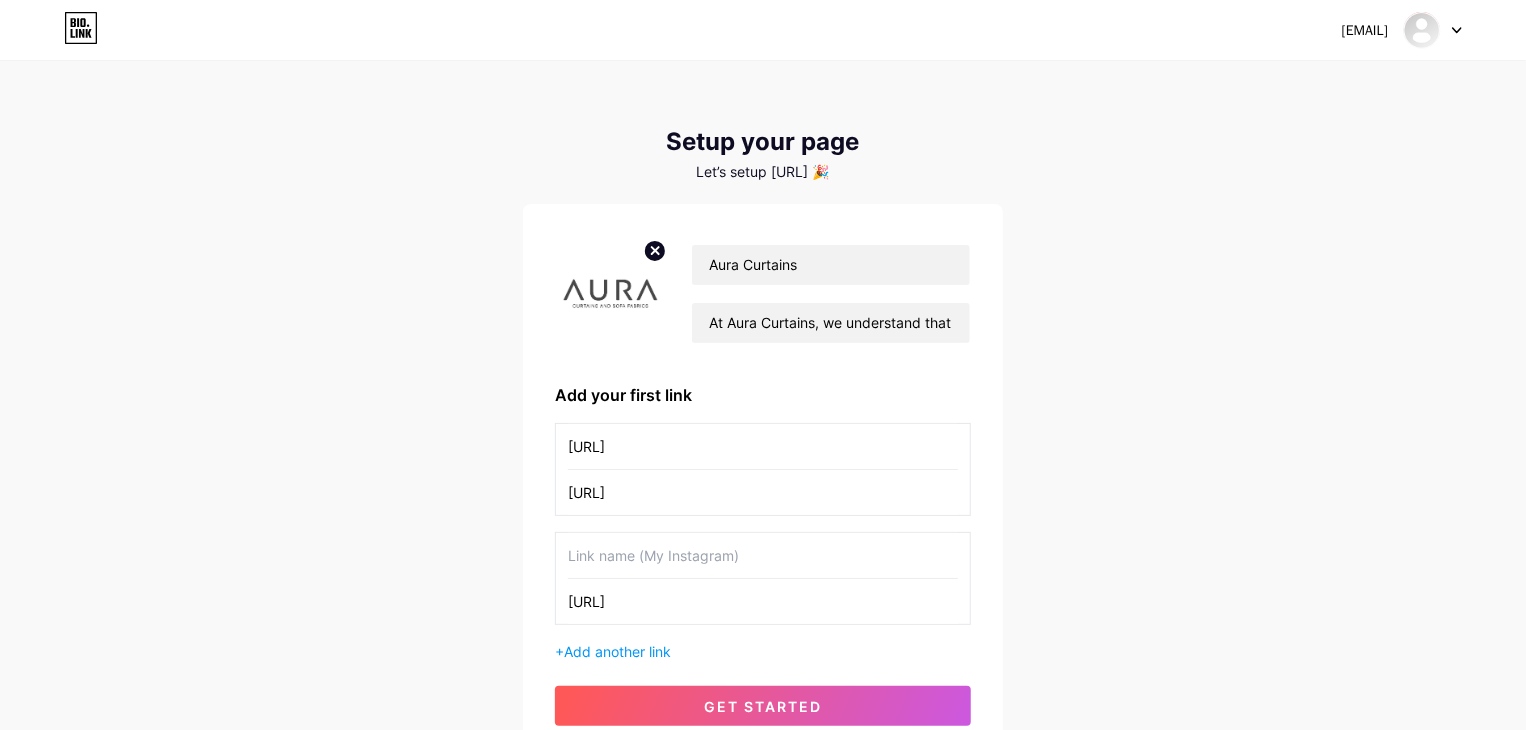 type on "[URL]" 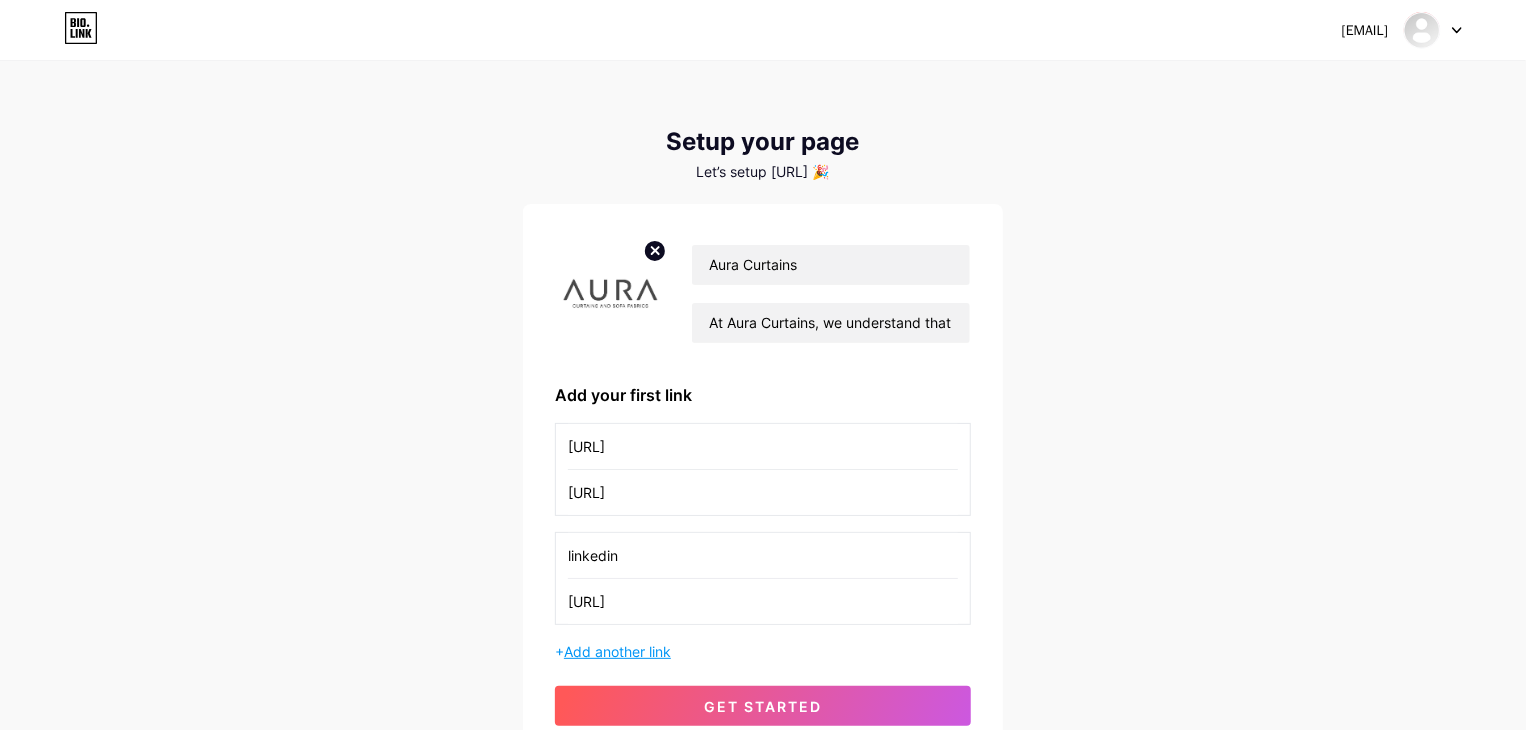 type on "linkedin" 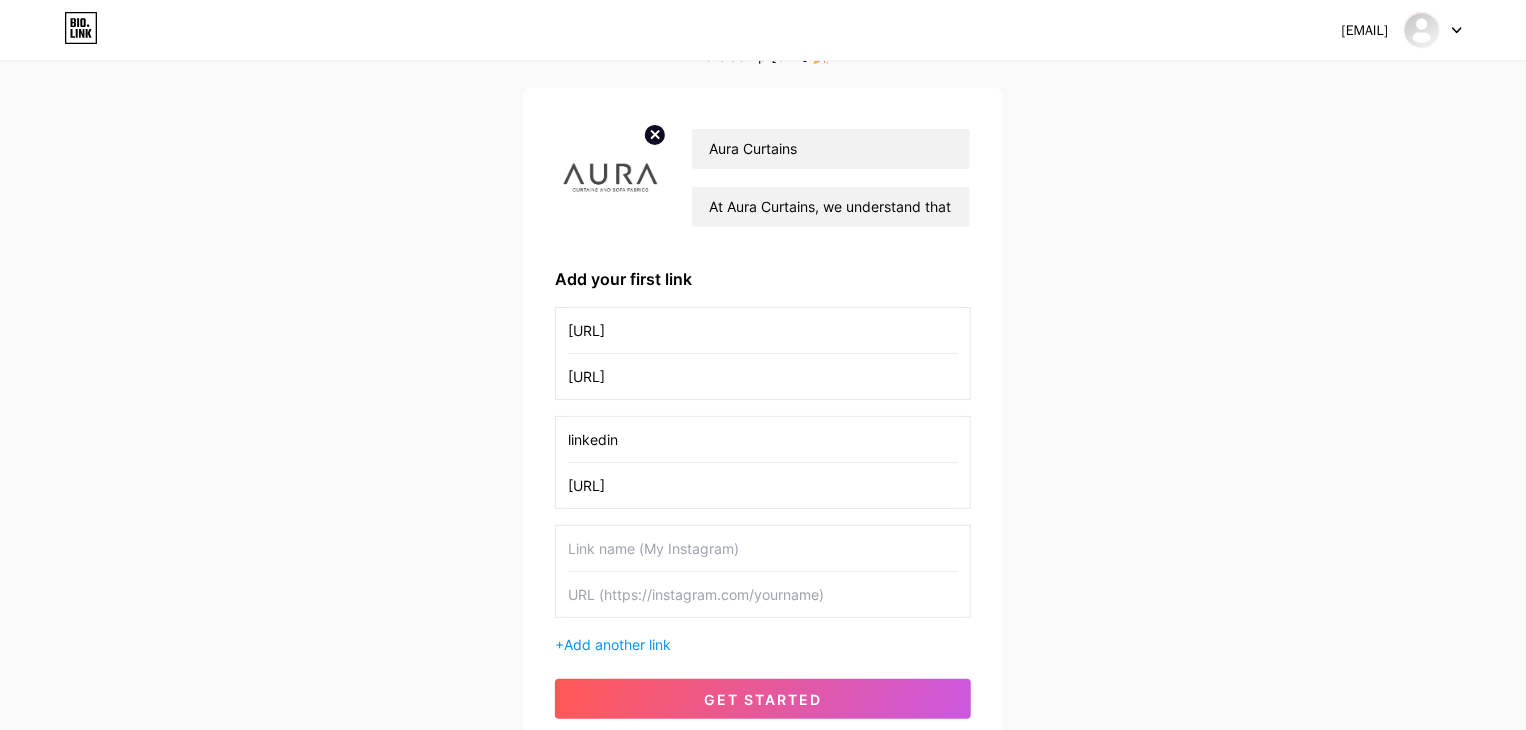 scroll, scrollTop: 280, scrollLeft: 0, axis: vertical 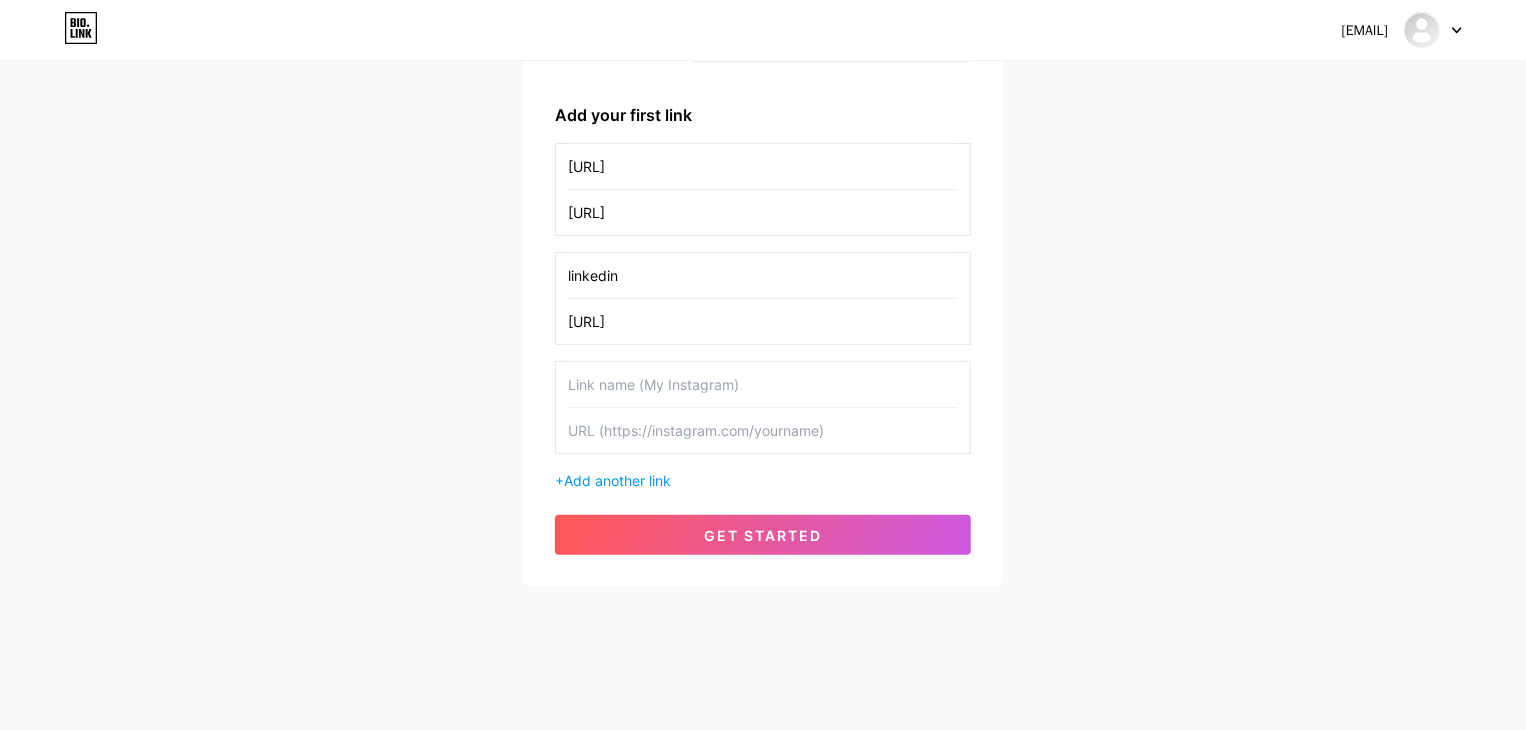 click at bounding box center (763, 384) 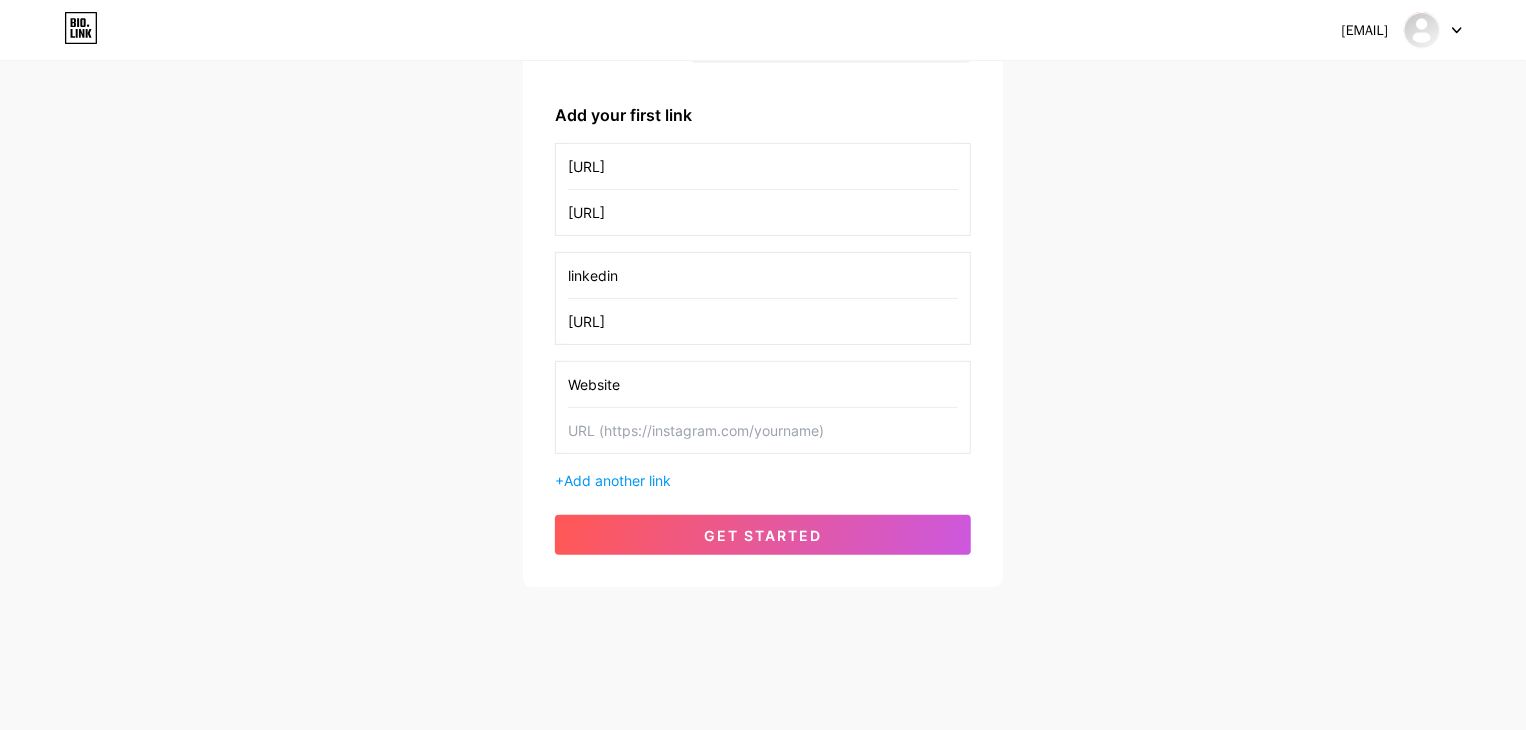 type on "Website" 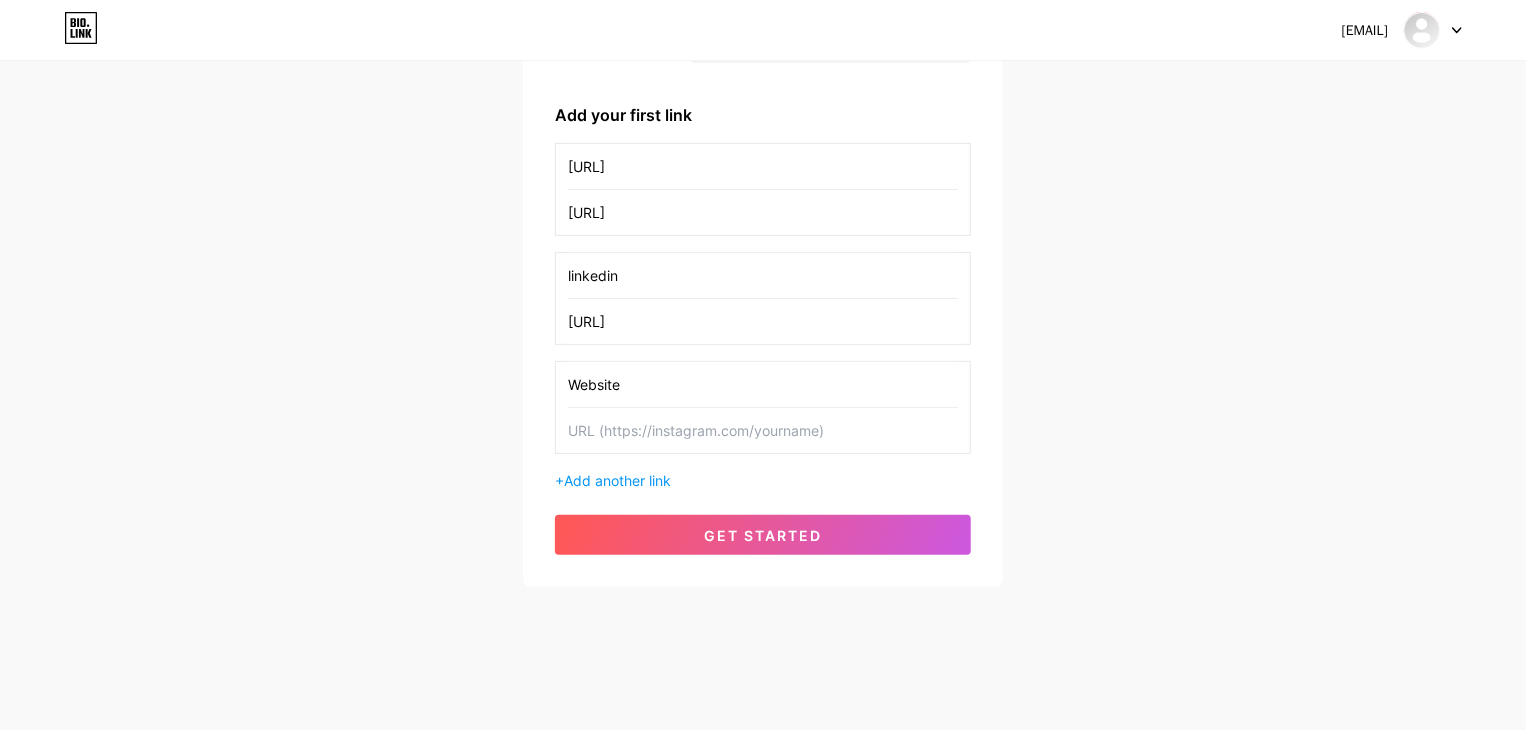 click at bounding box center [763, 430] 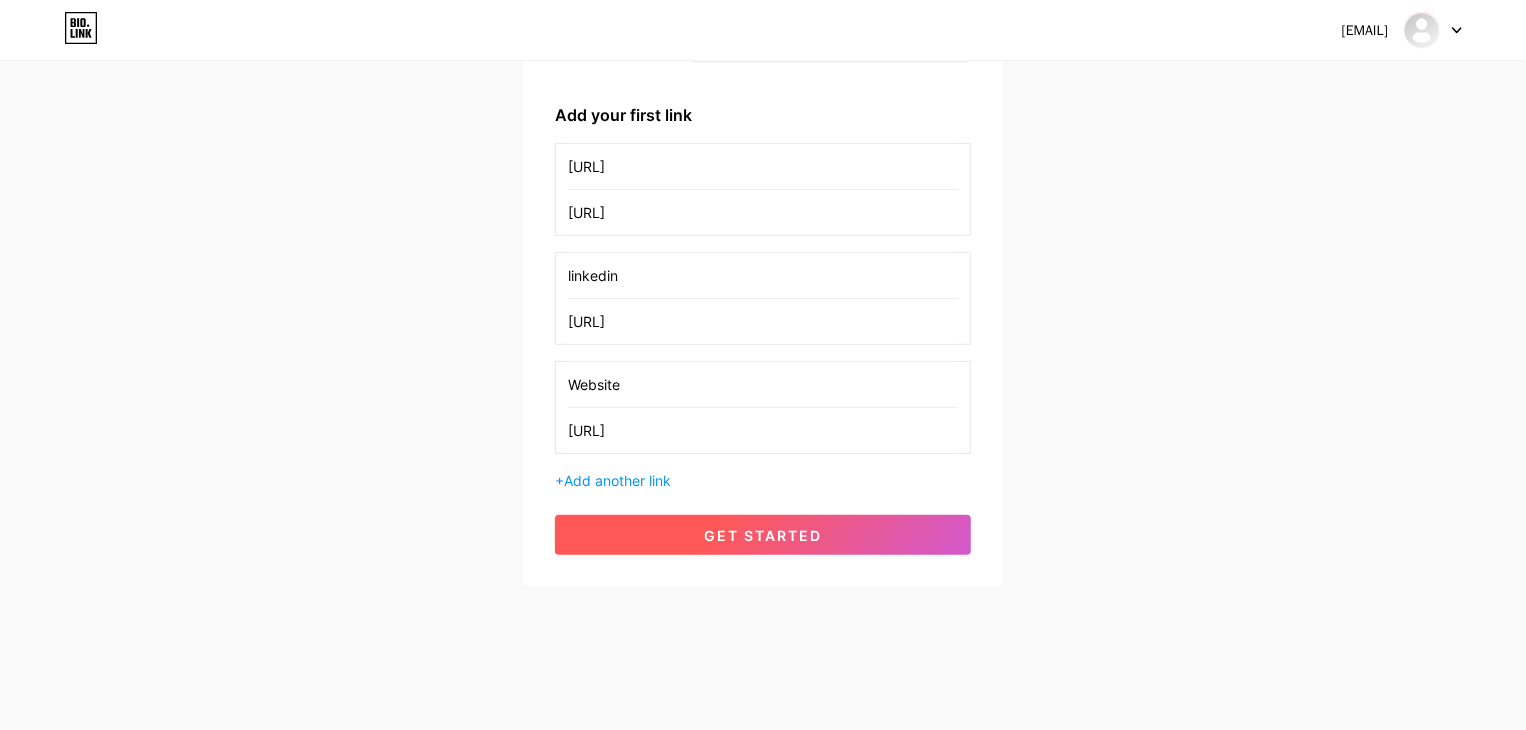 type on "[URL]" 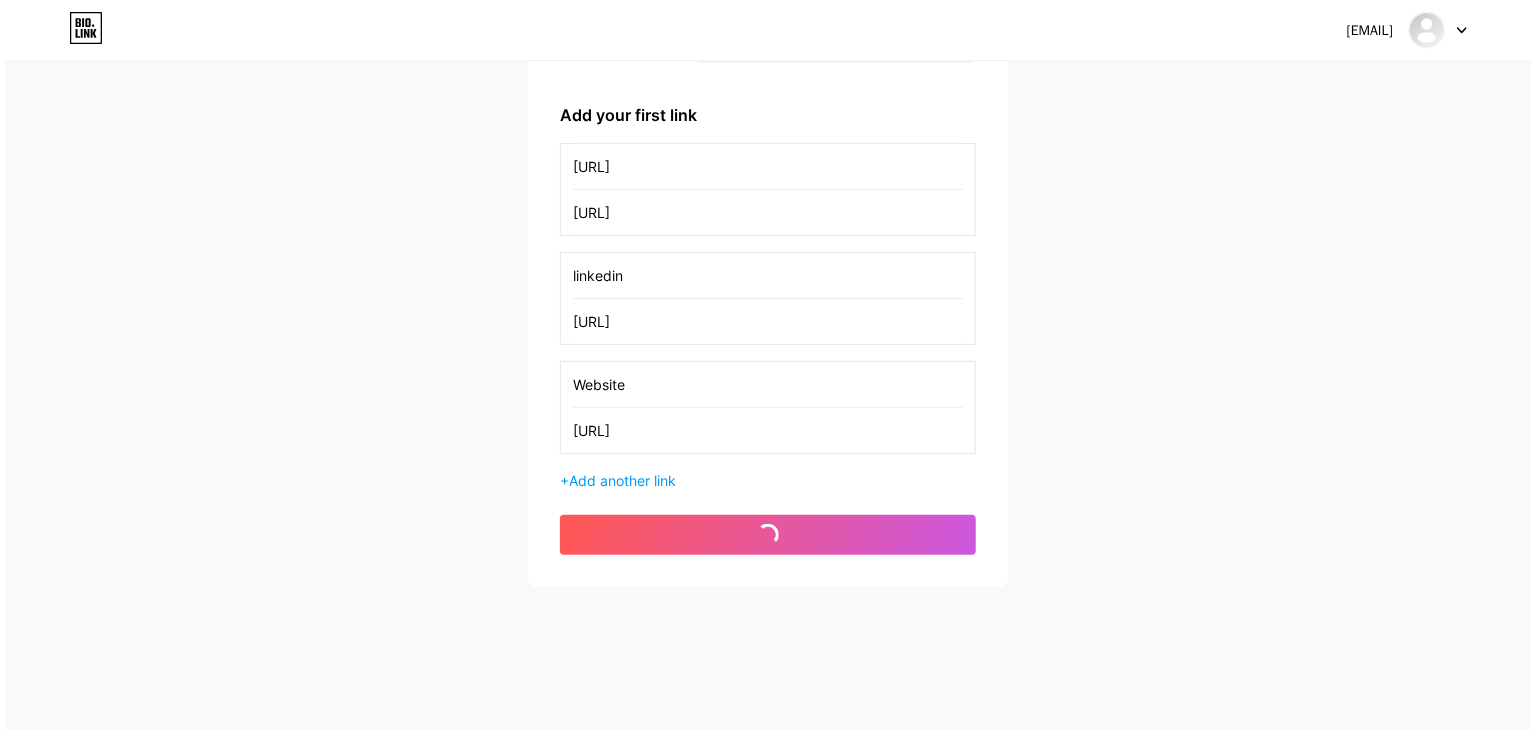 scroll, scrollTop: 0, scrollLeft: 0, axis: both 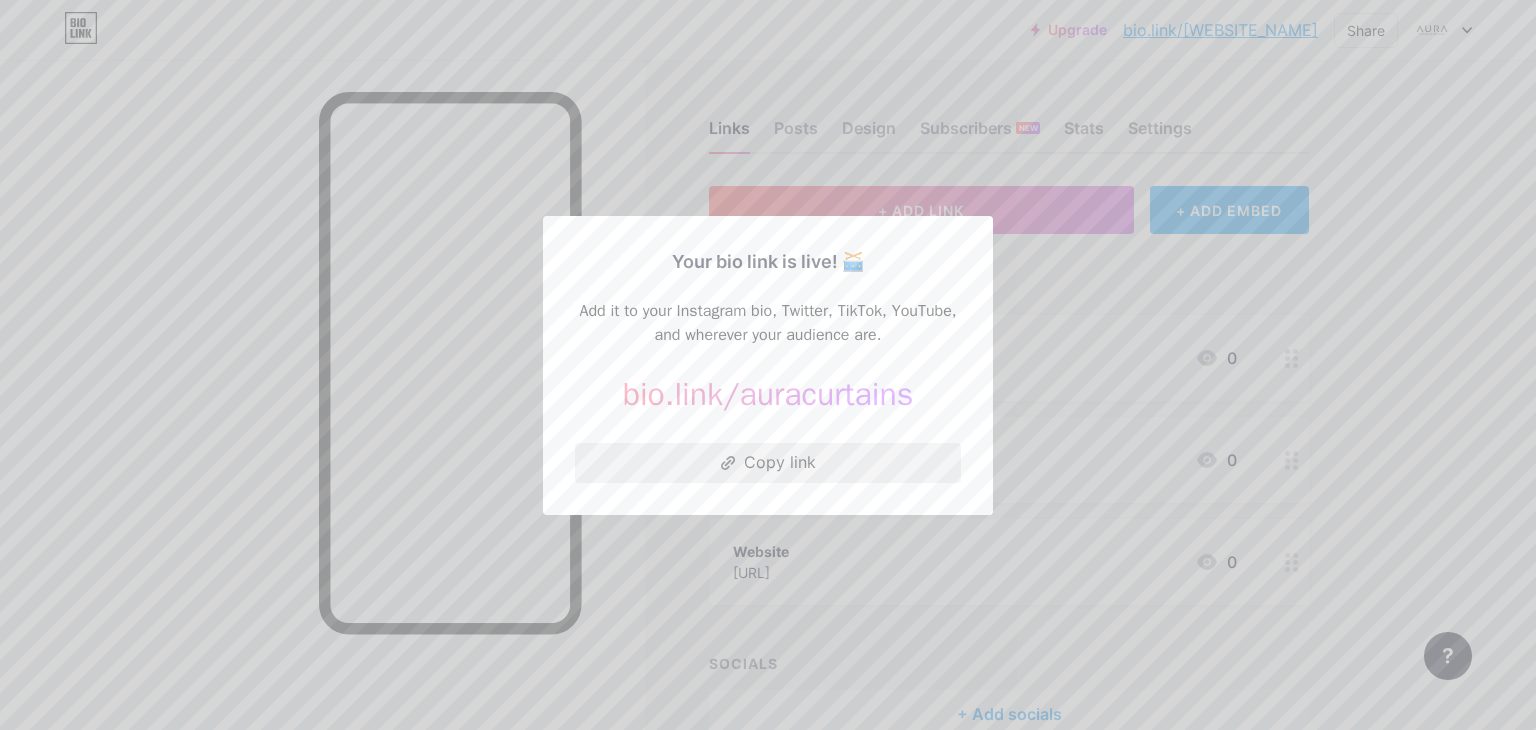 click on "Copy link" at bounding box center [768, 463] 